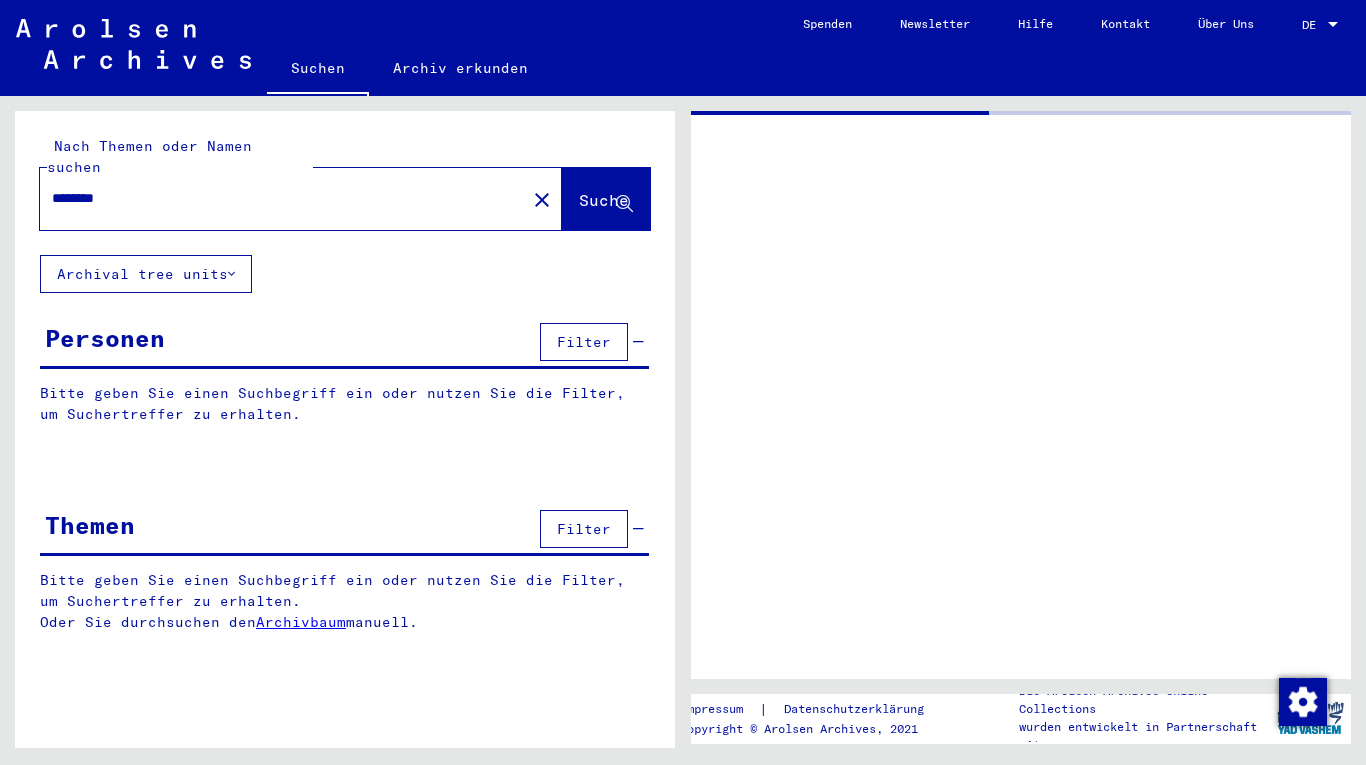 scroll, scrollTop: 0, scrollLeft: 0, axis: both 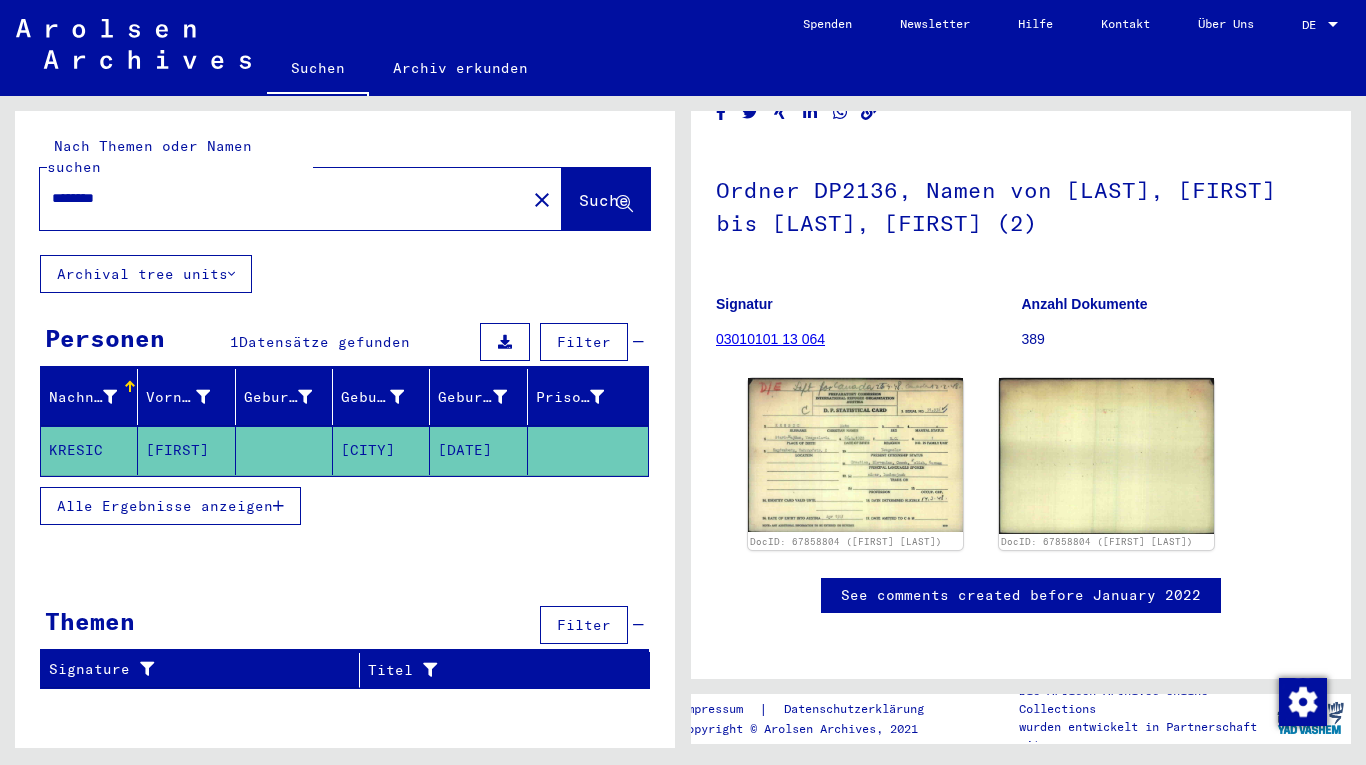 click on "See comments created before January 2022" 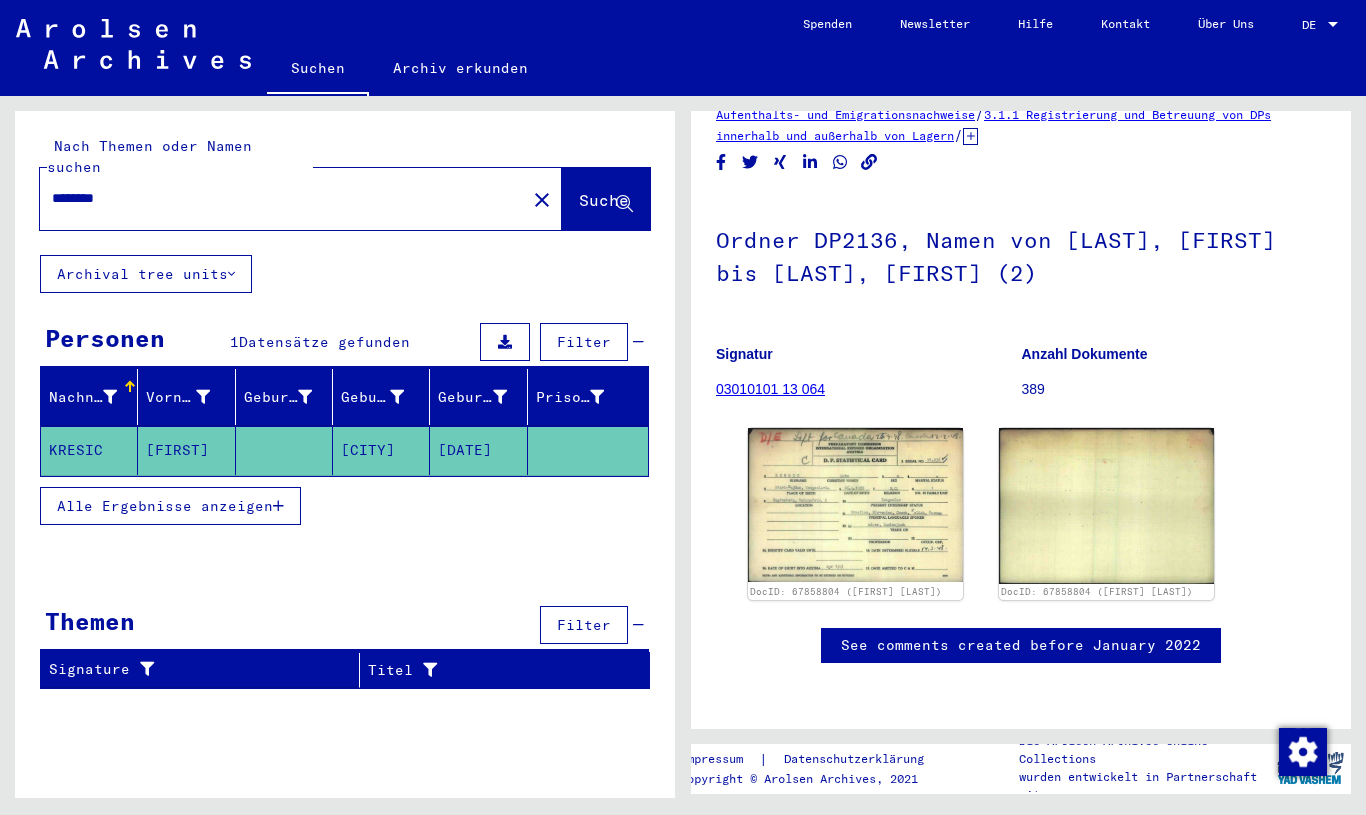 scroll, scrollTop: 399, scrollLeft: 0, axis: vertical 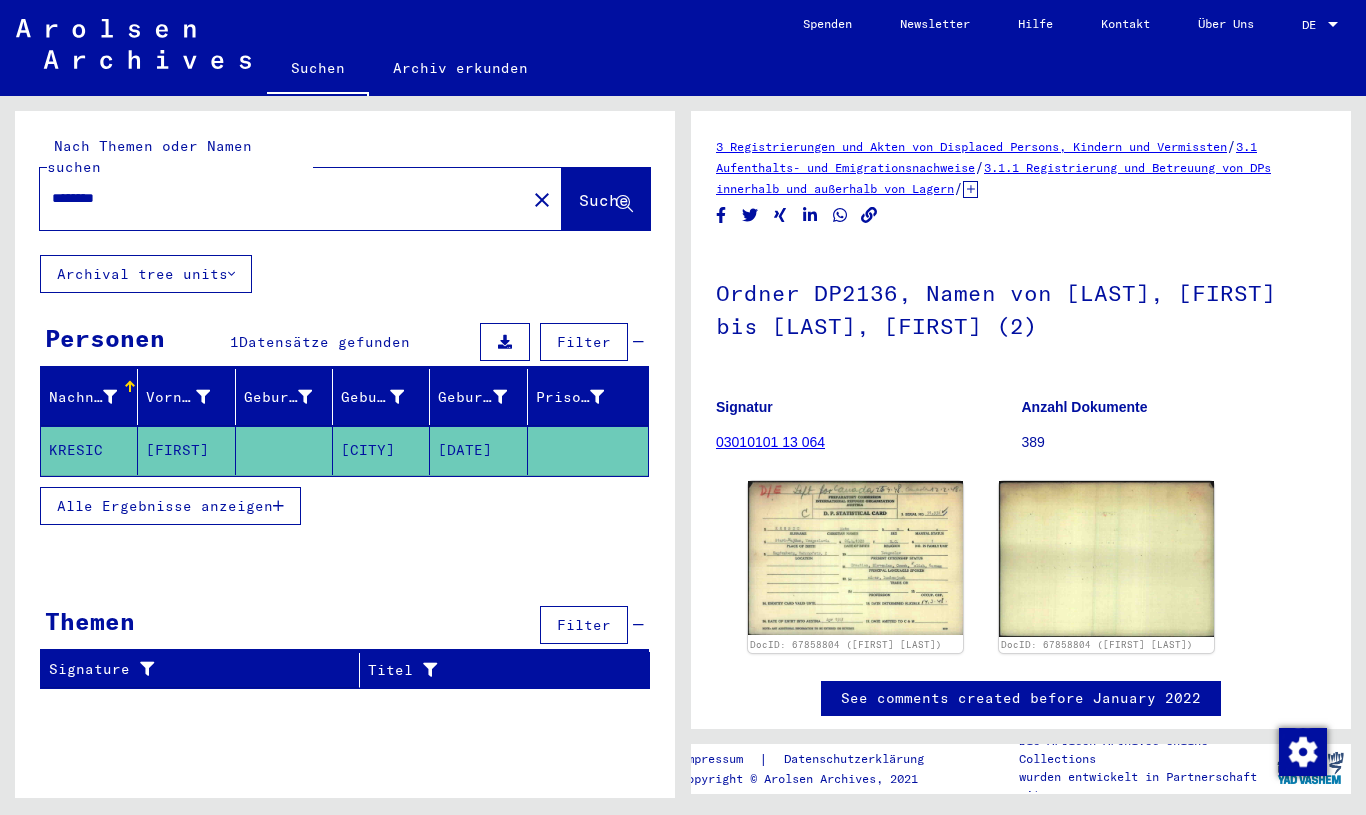 type on "******" 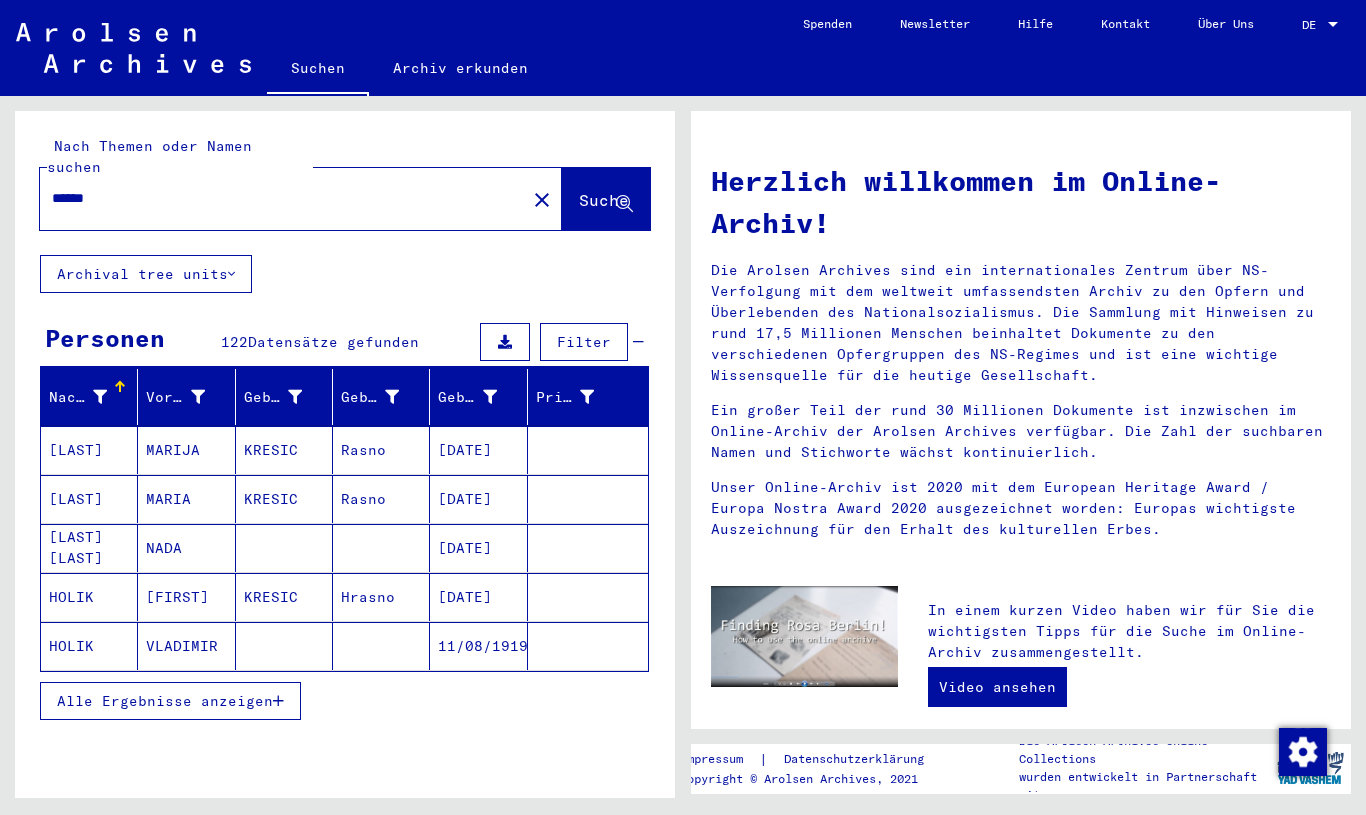 click on "Alle Ergebnisse anzeigen" at bounding box center (165, 701) 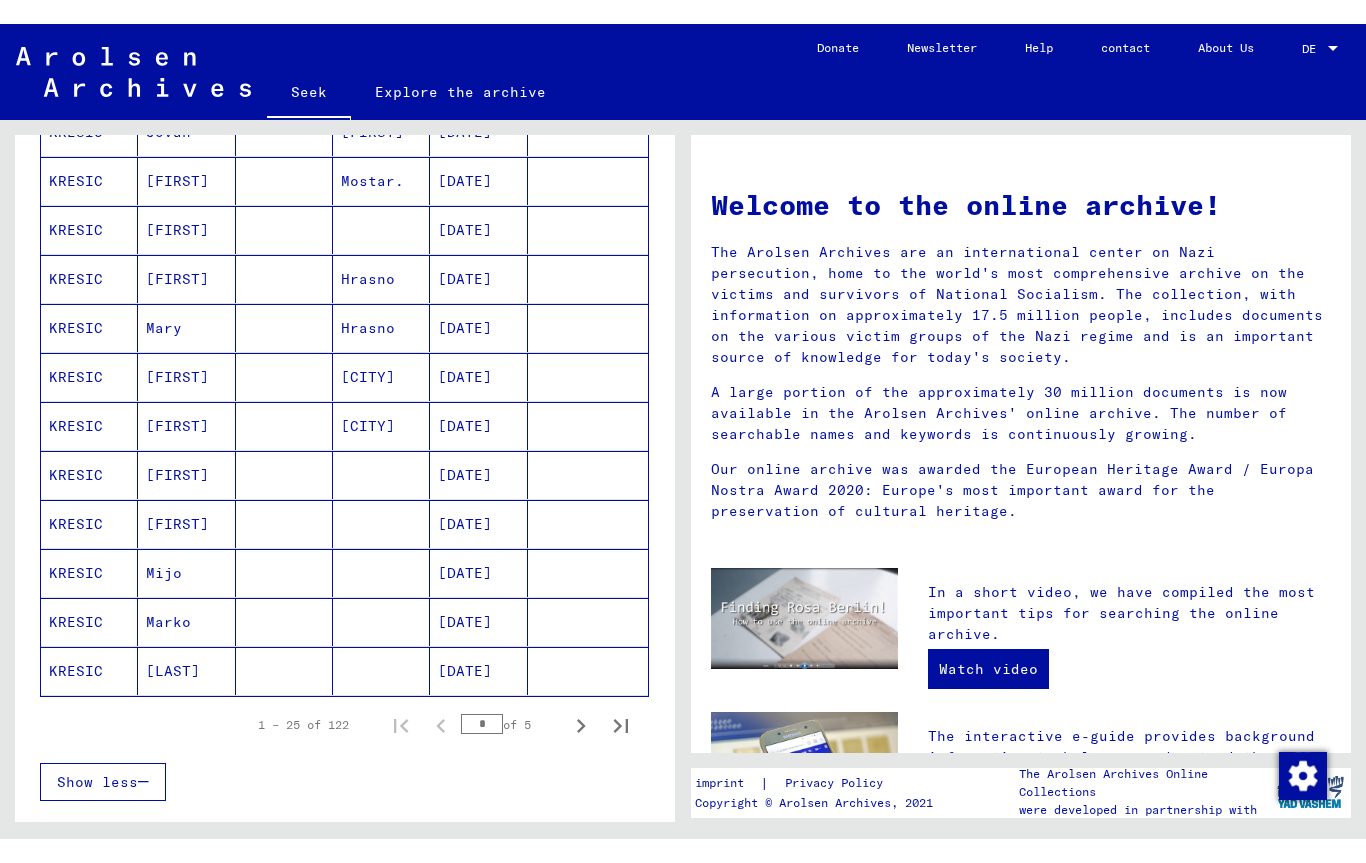 scroll, scrollTop: 961, scrollLeft: 0, axis: vertical 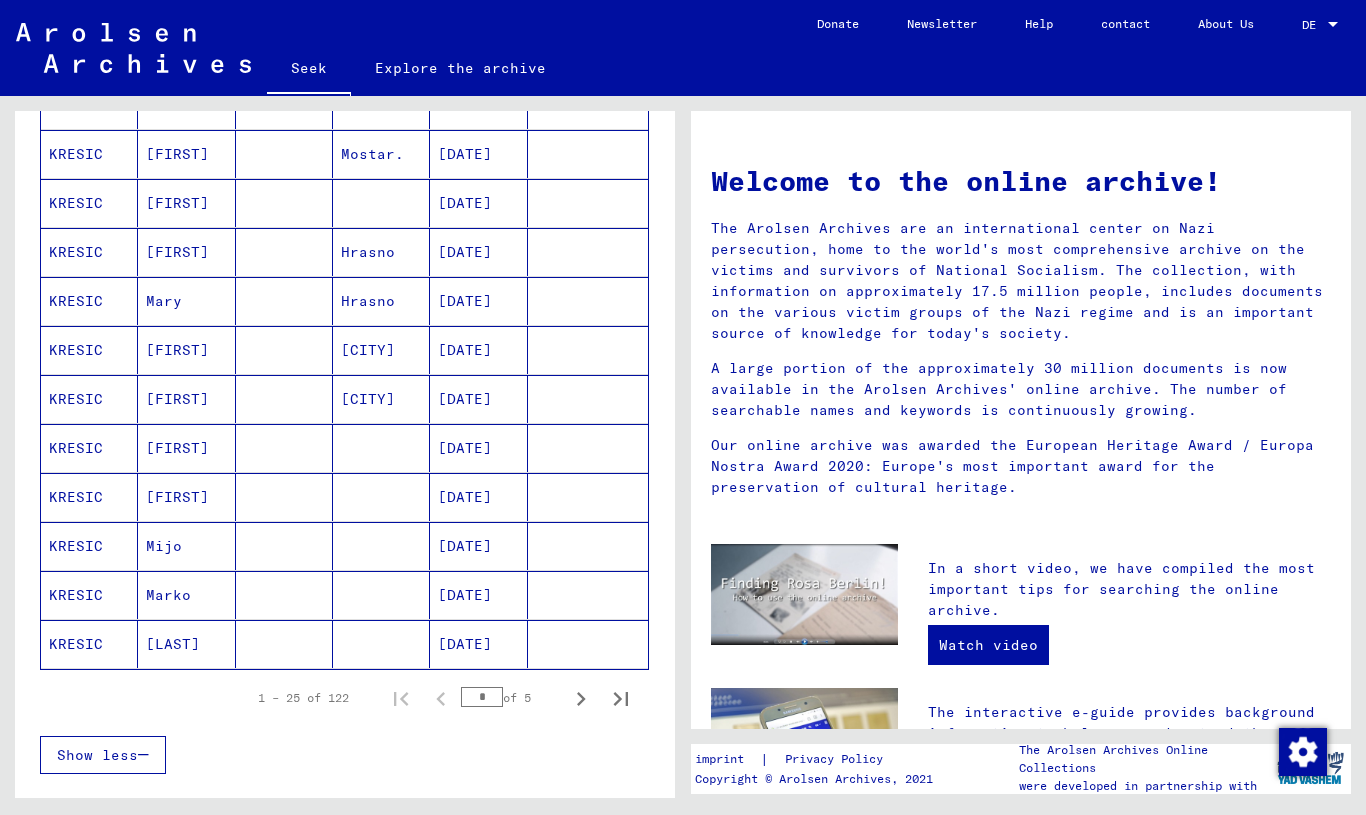 click on "KRESIC" at bounding box center [76, 595] 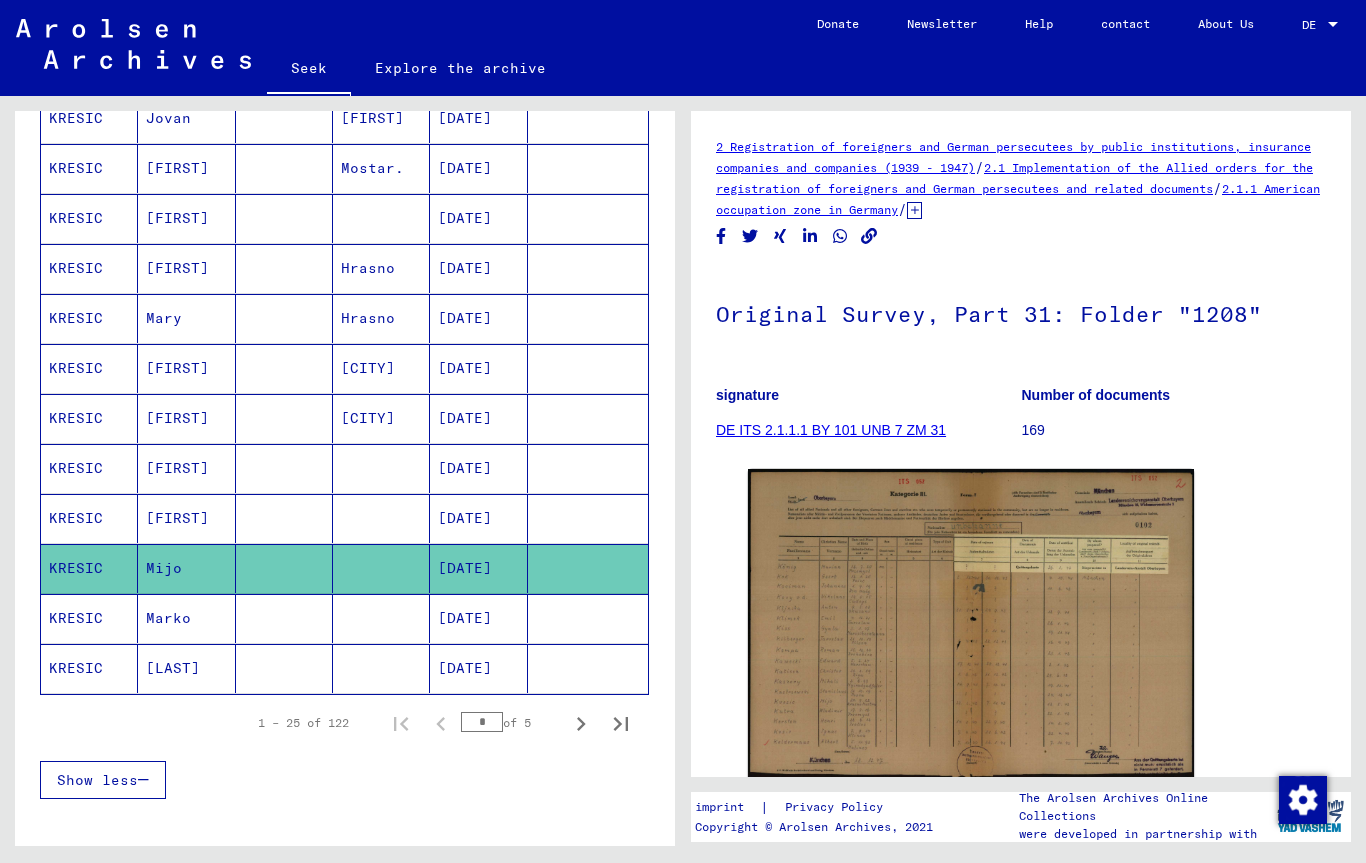 scroll, scrollTop: 0, scrollLeft: 0, axis: both 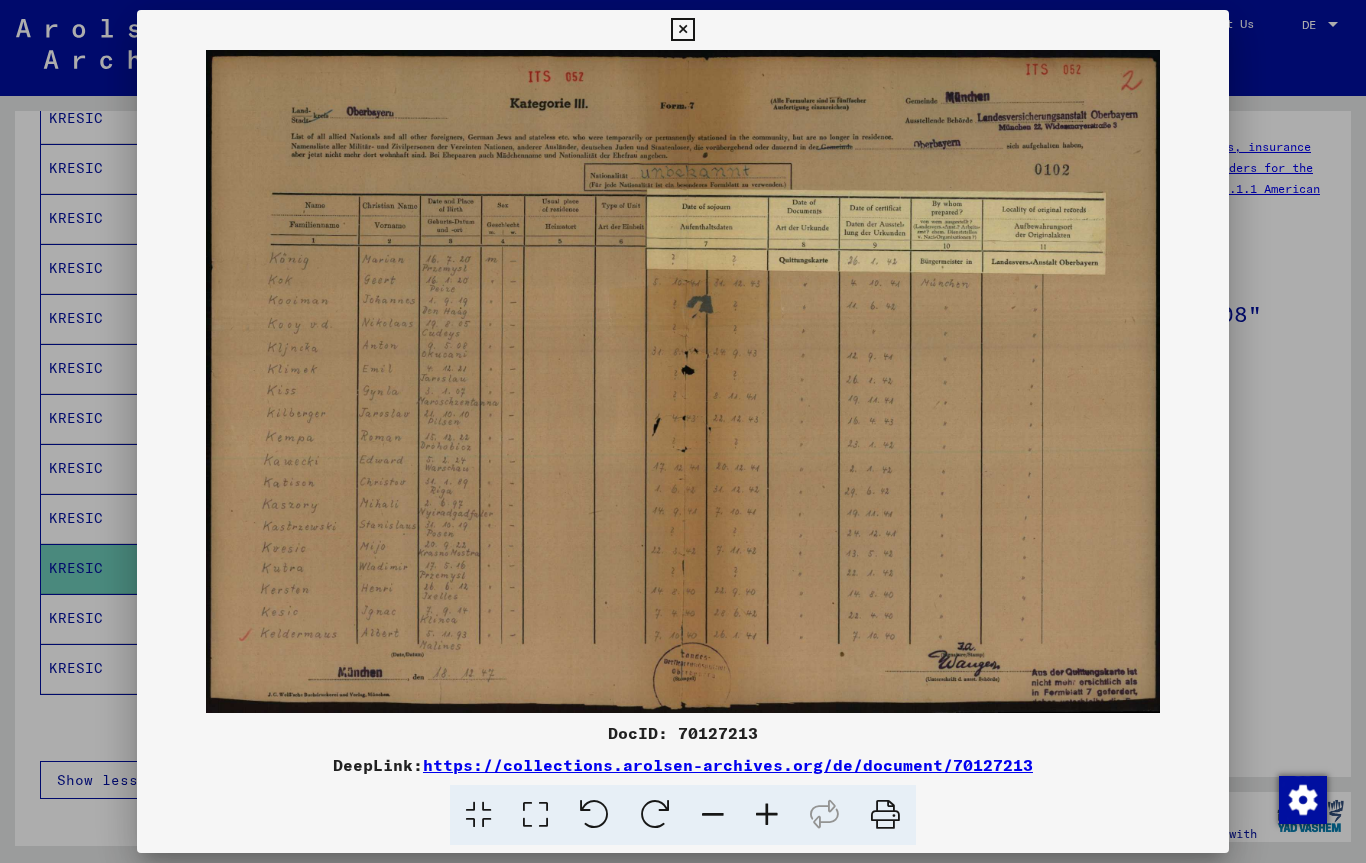 click at bounding box center [682, 30] 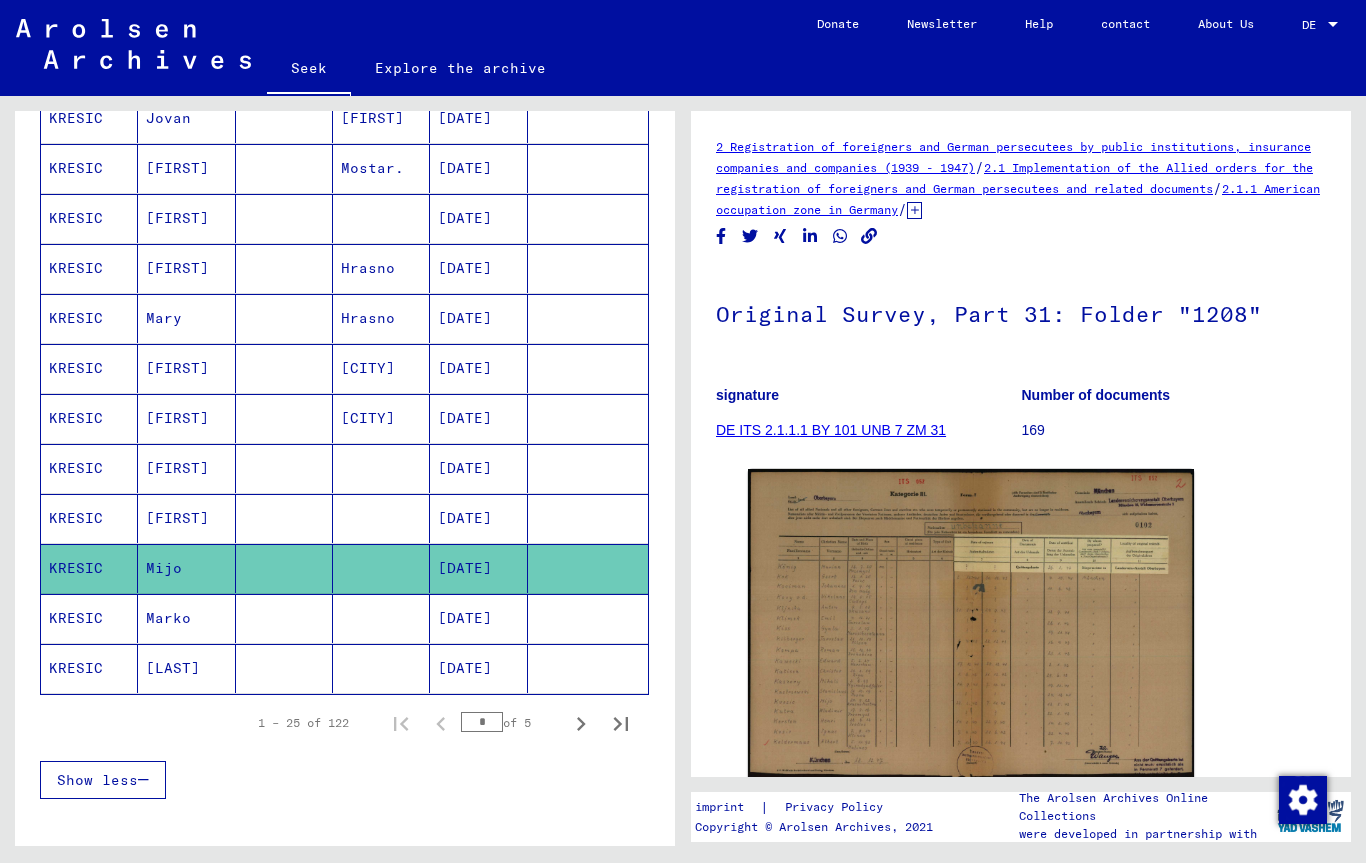 click on "Marko" at bounding box center [173, 668] 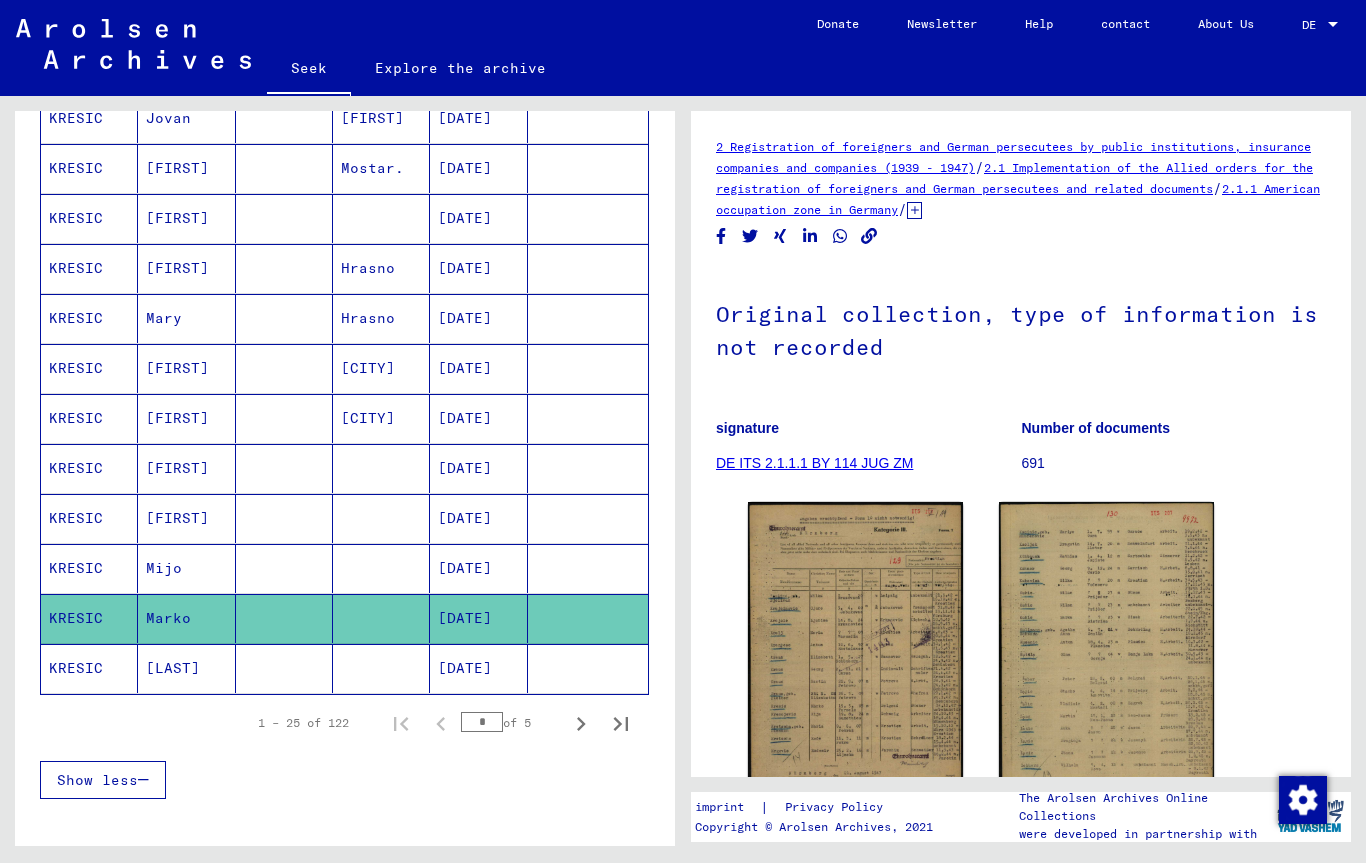 scroll, scrollTop: 0, scrollLeft: 0, axis: both 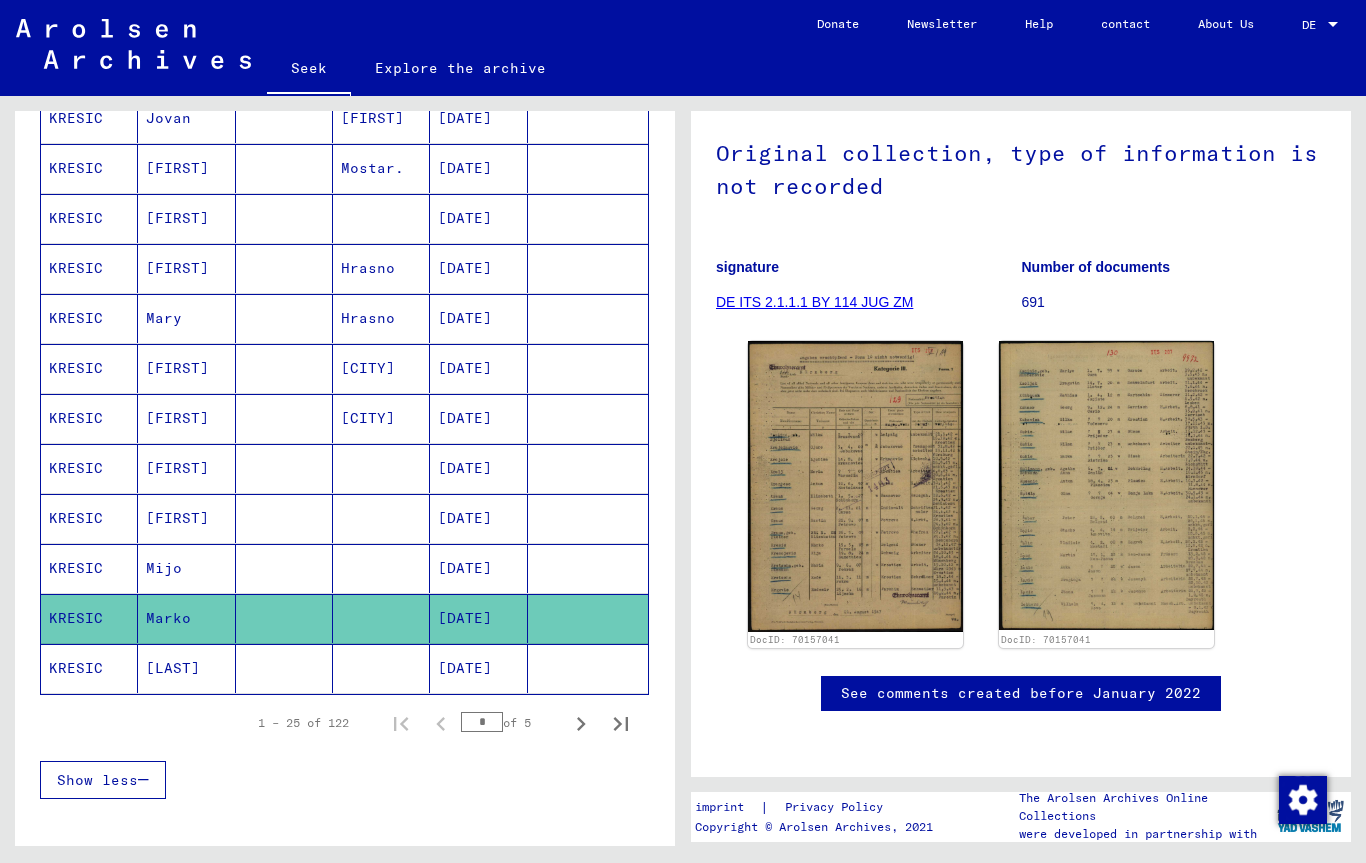 click 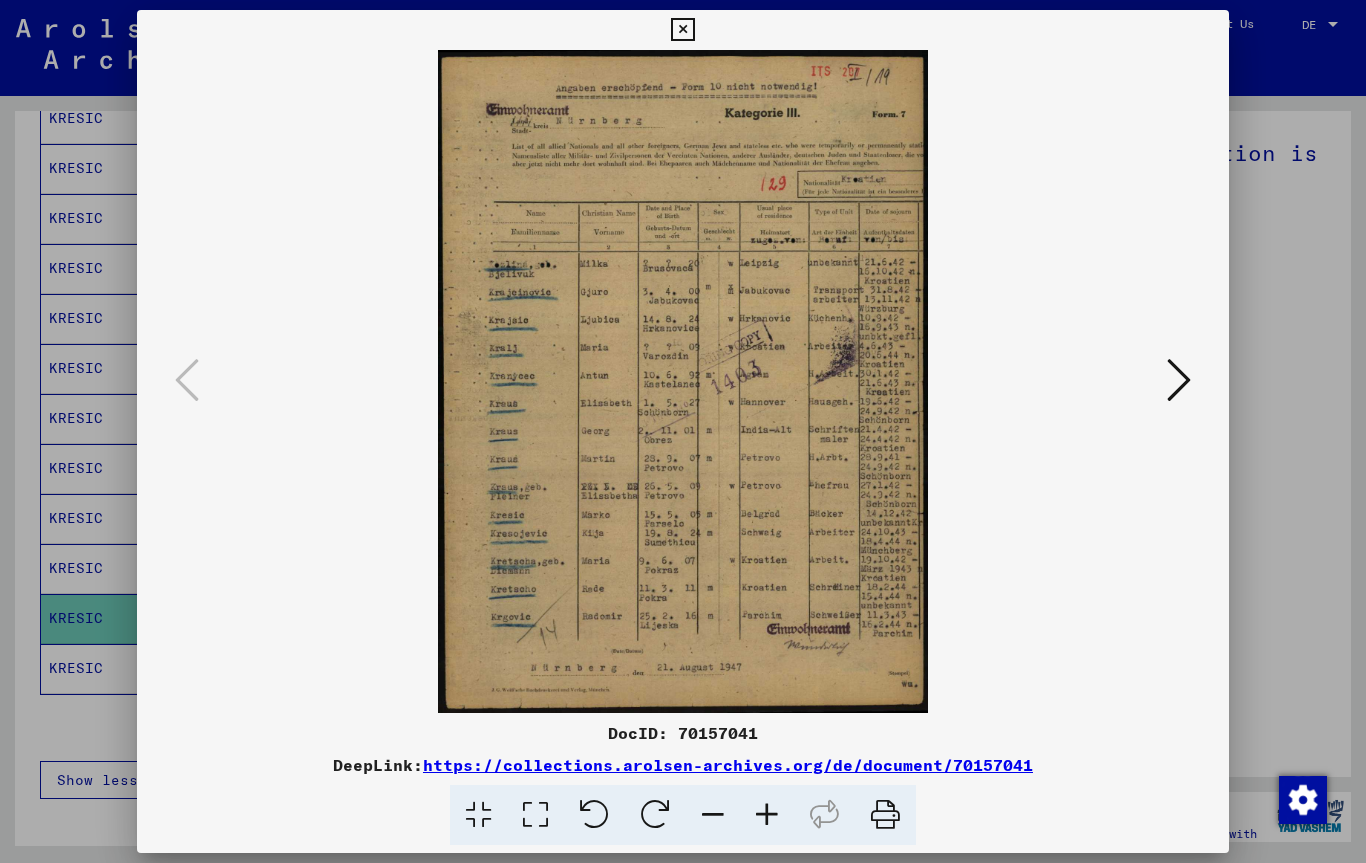 click at bounding box center (682, 30) 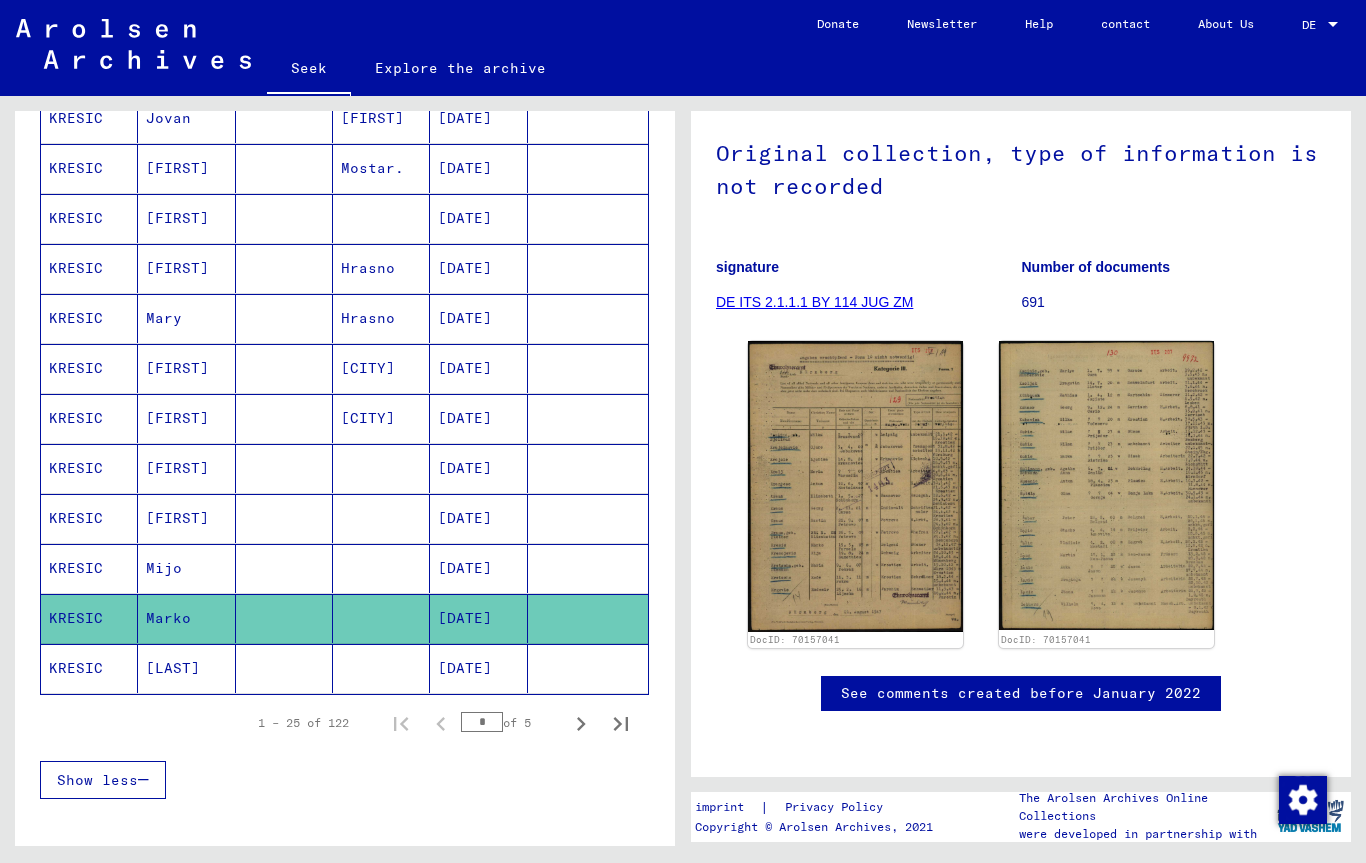click 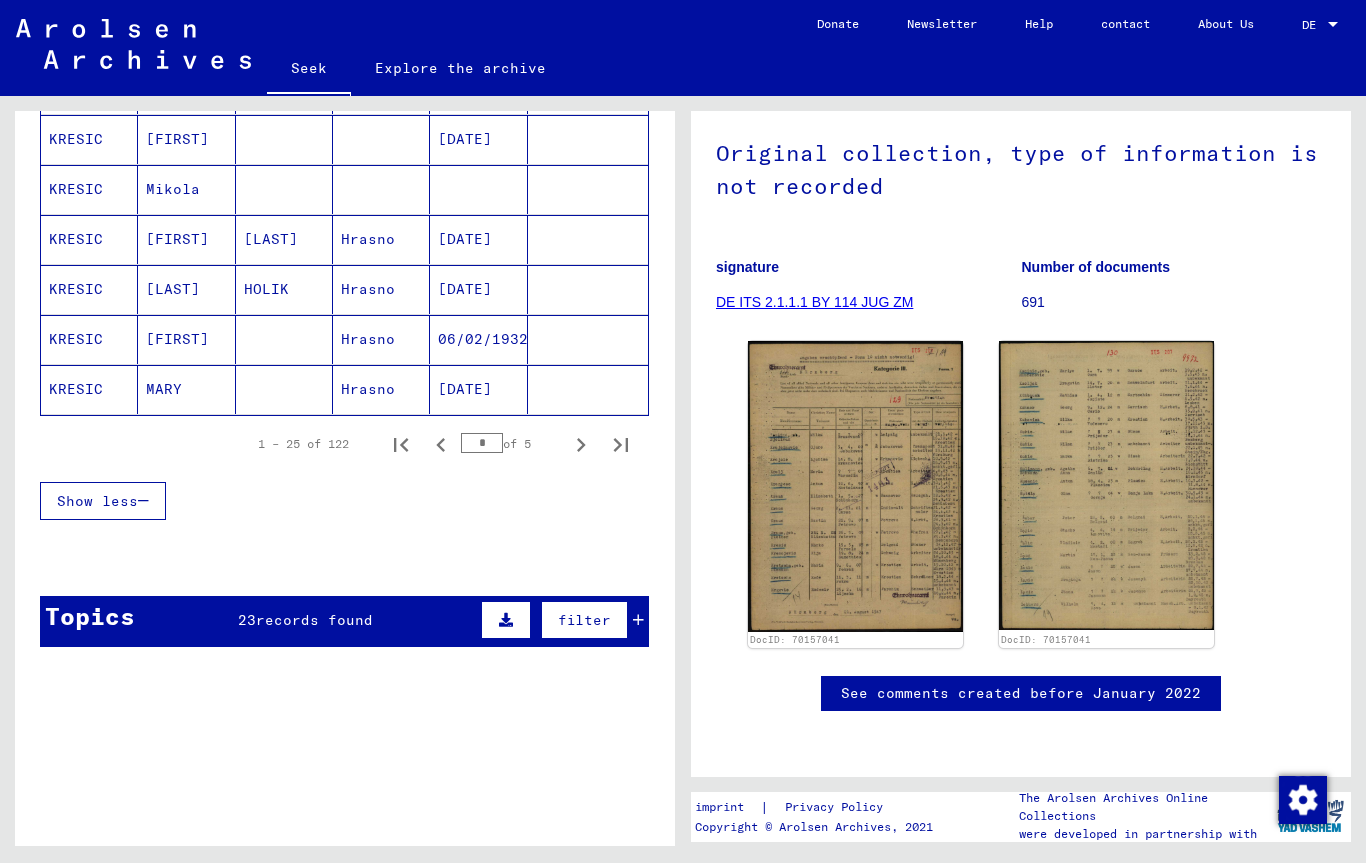 scroll, scrollTop: 1214, scrollLeft: 0, axis: vertical 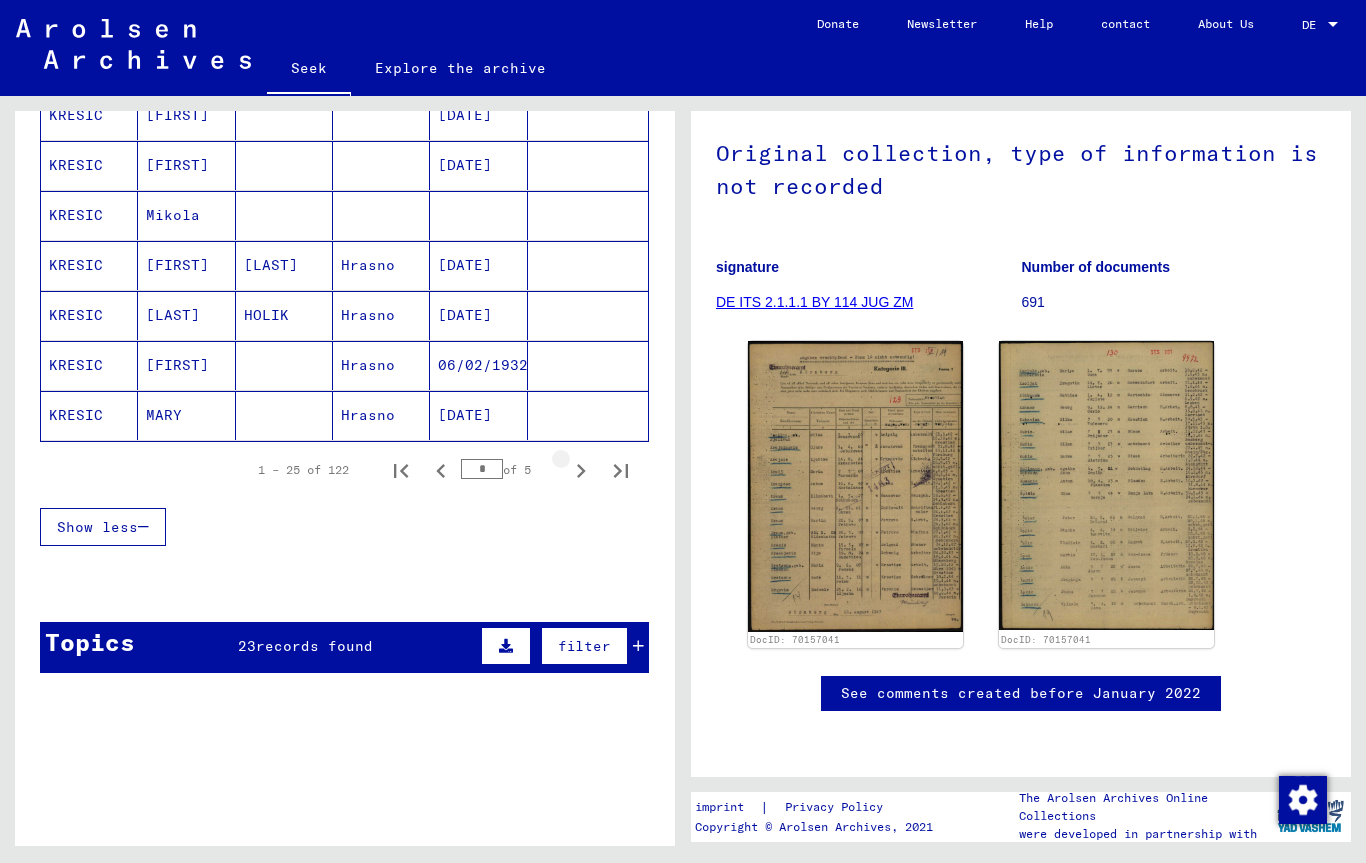 click 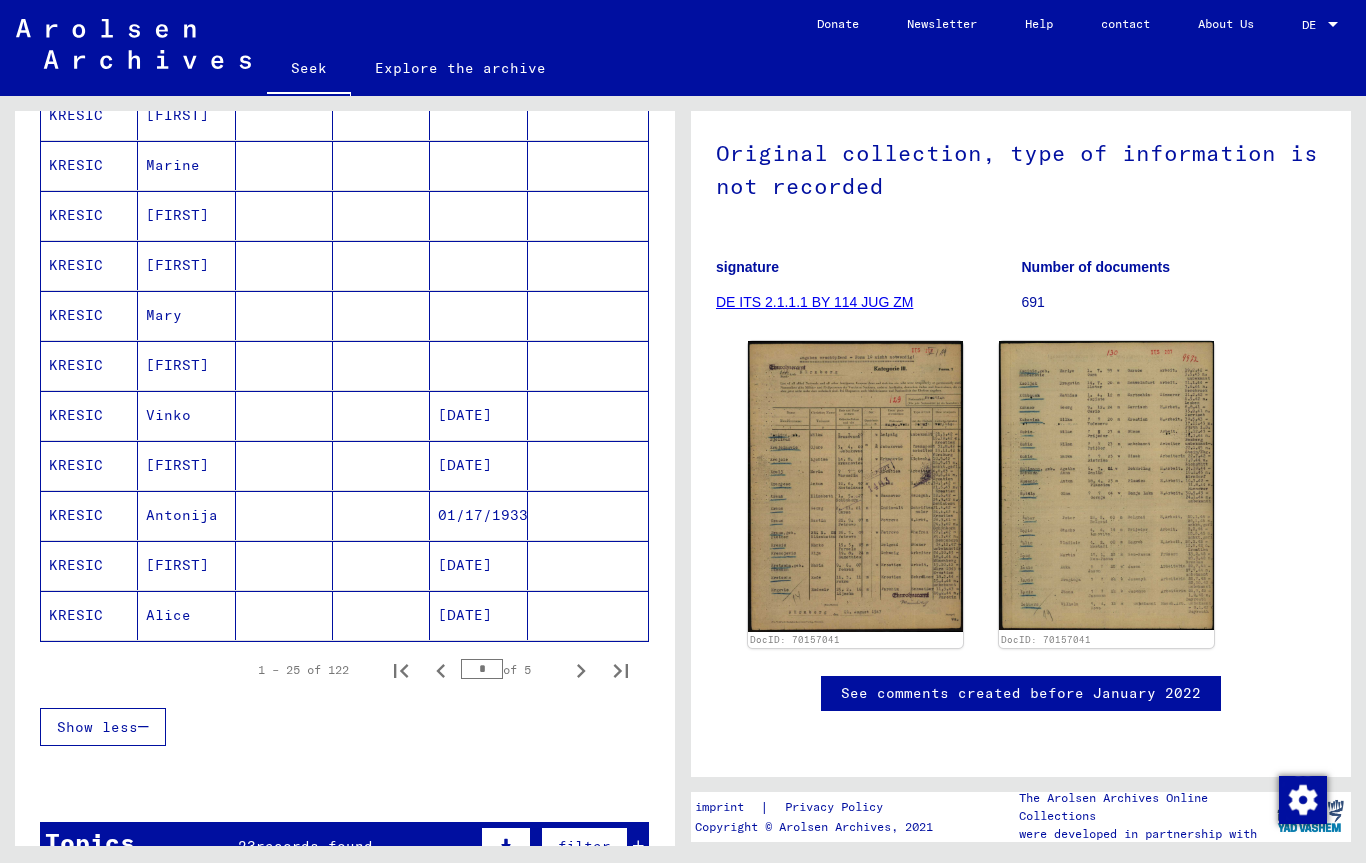 scroll, scrollTop: 1015, scrollLeft: 0, axis: vertical 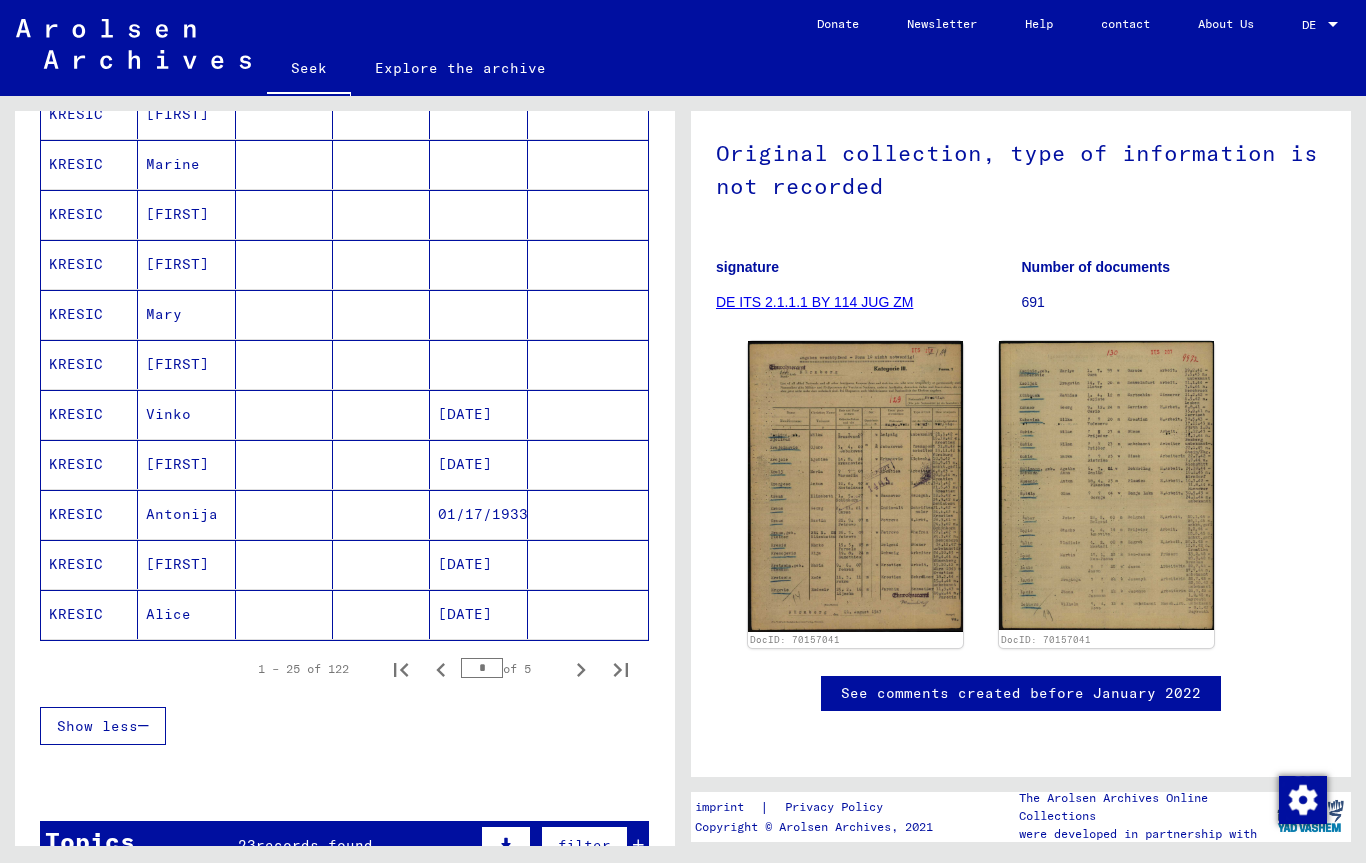 click 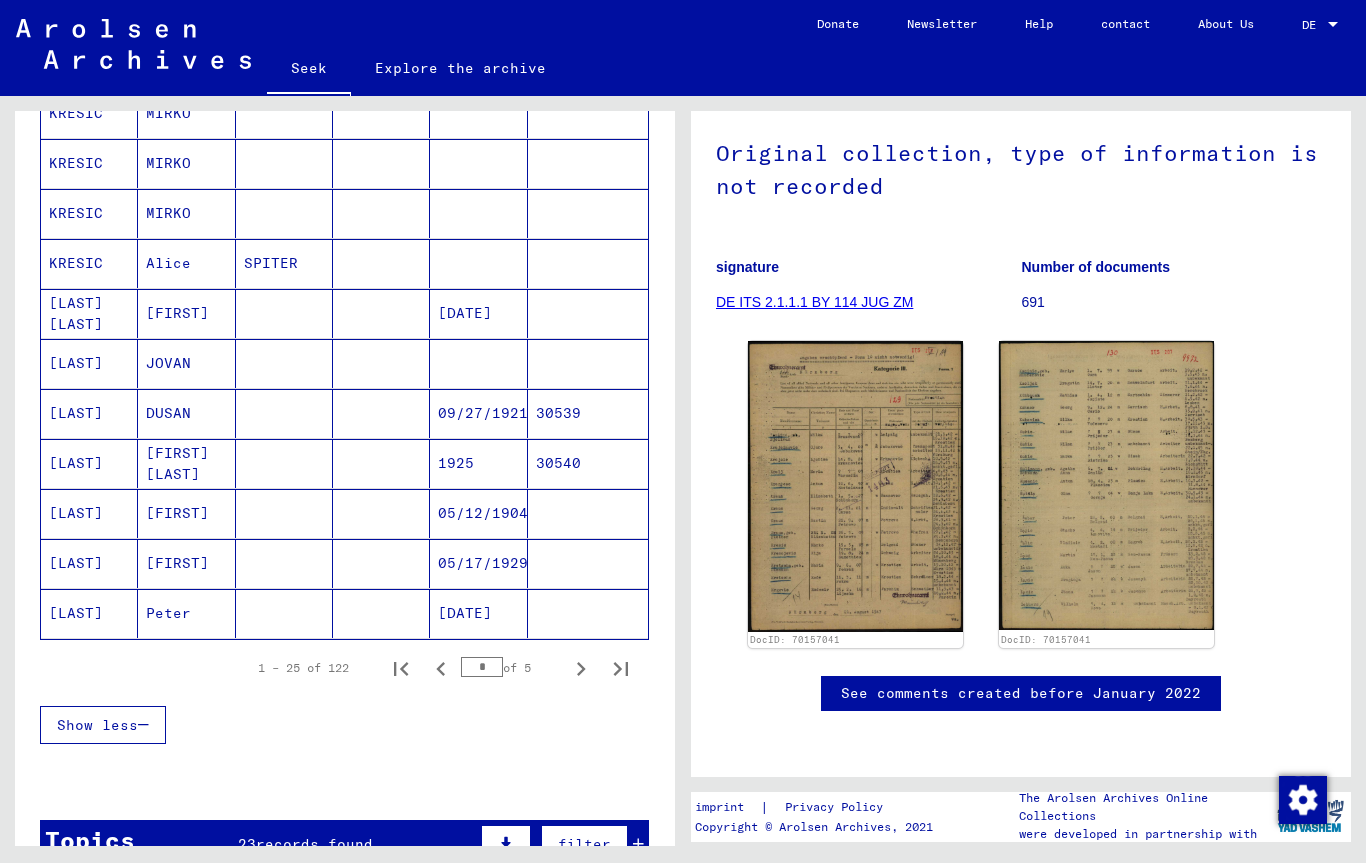 scroll, scrollTop: 1019, scrollLeft: 0, axis: vertical 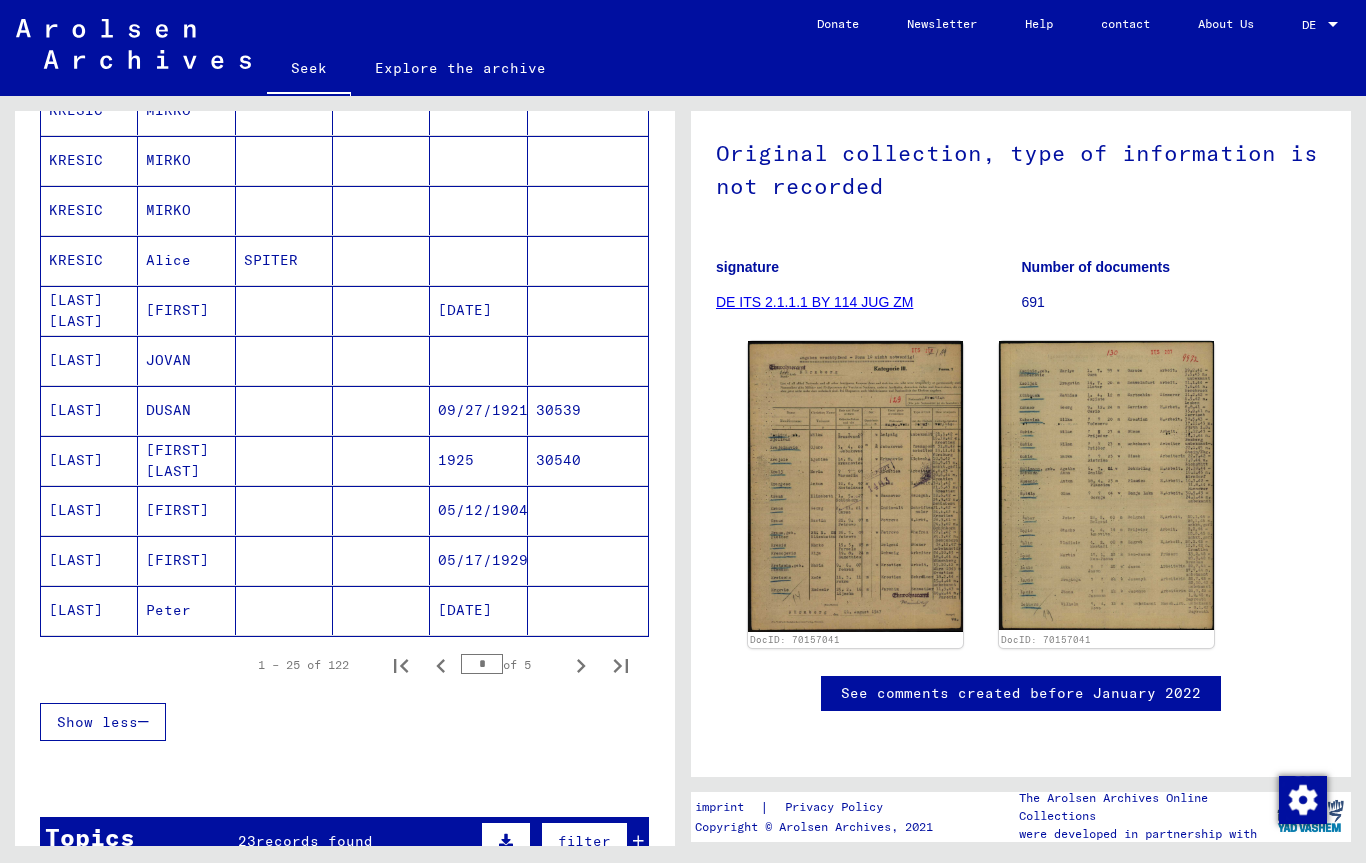 click 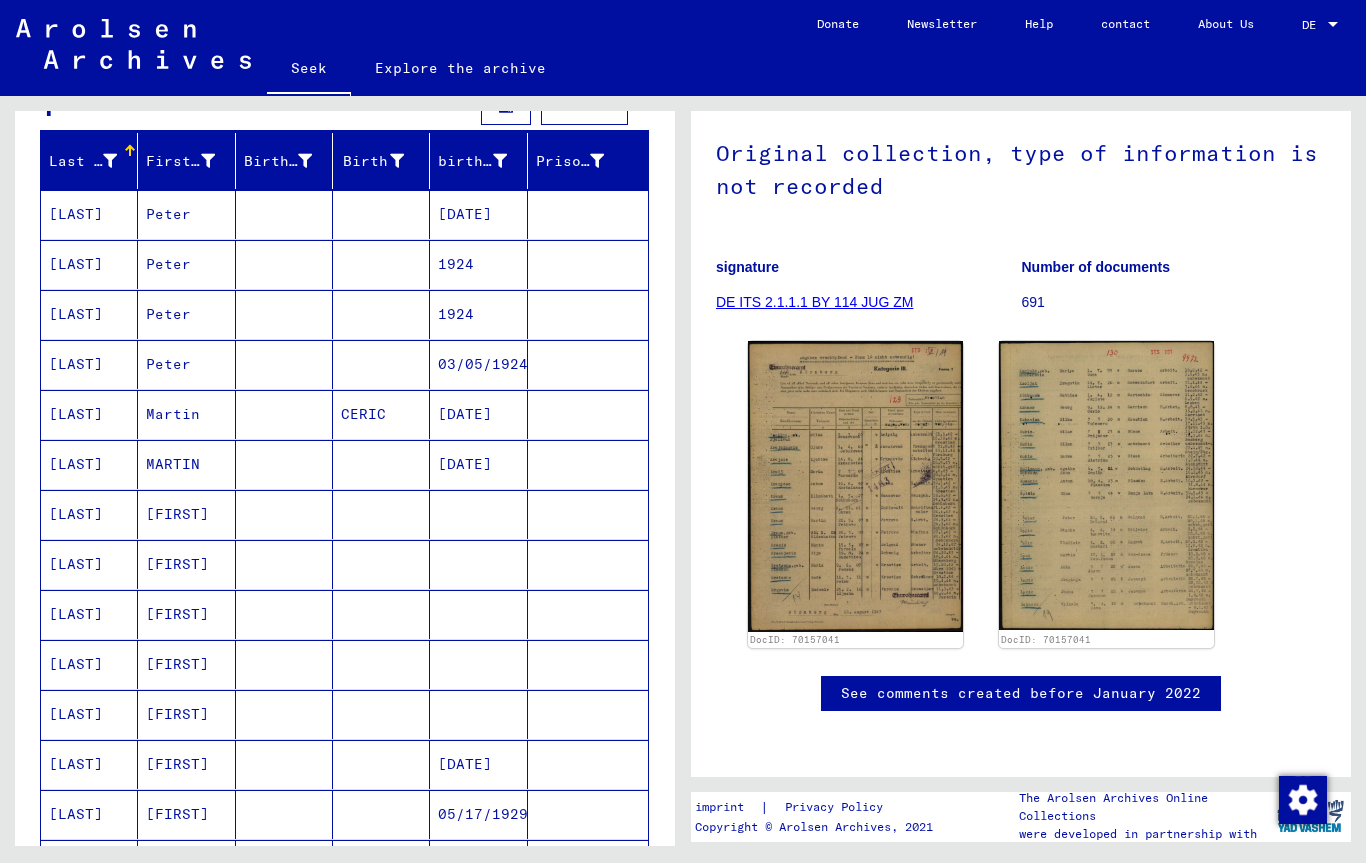 scroll, scrollTop: 216, scrollLeft: 0, axis: vertical 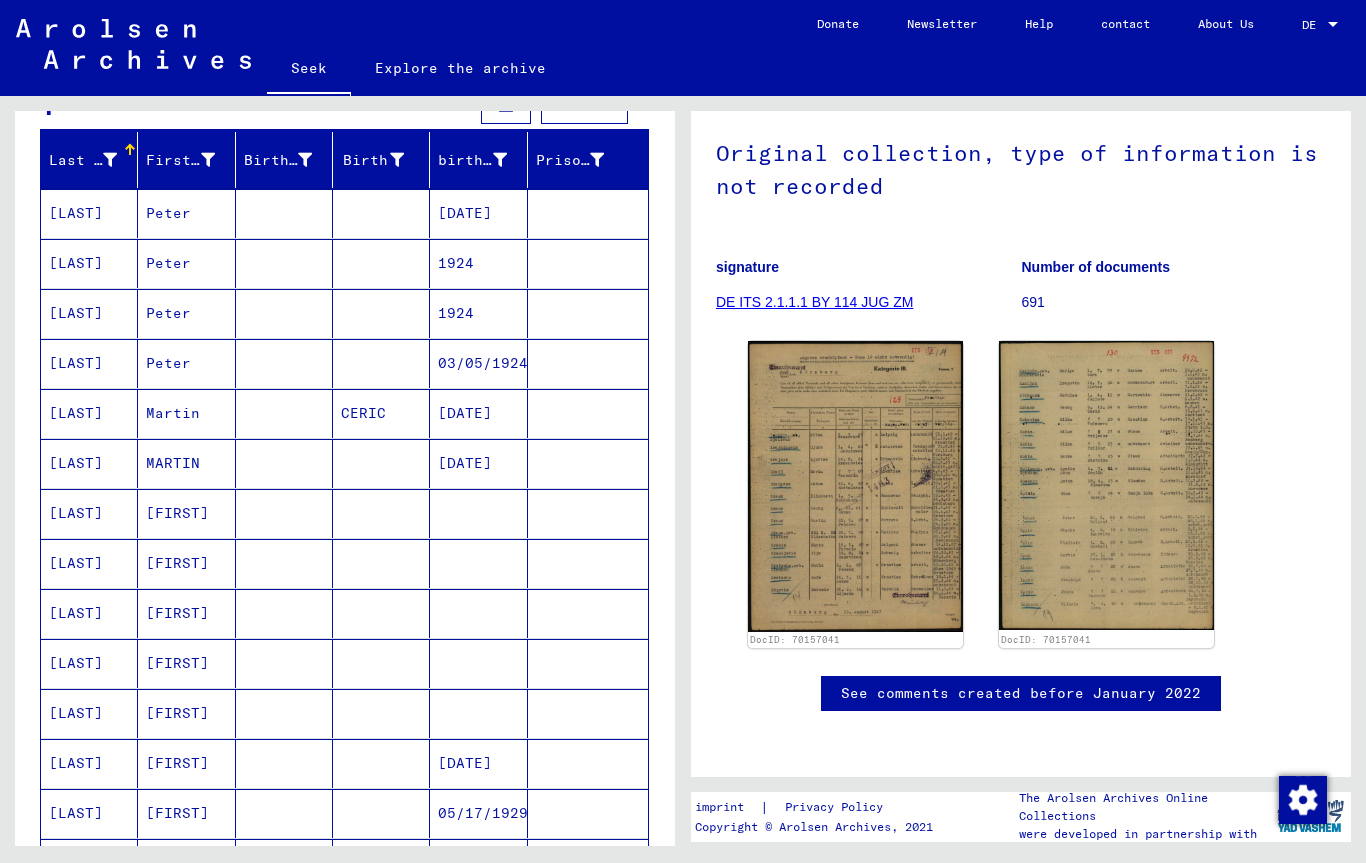 click on "[DATE]" at bounding box center (465, 463) 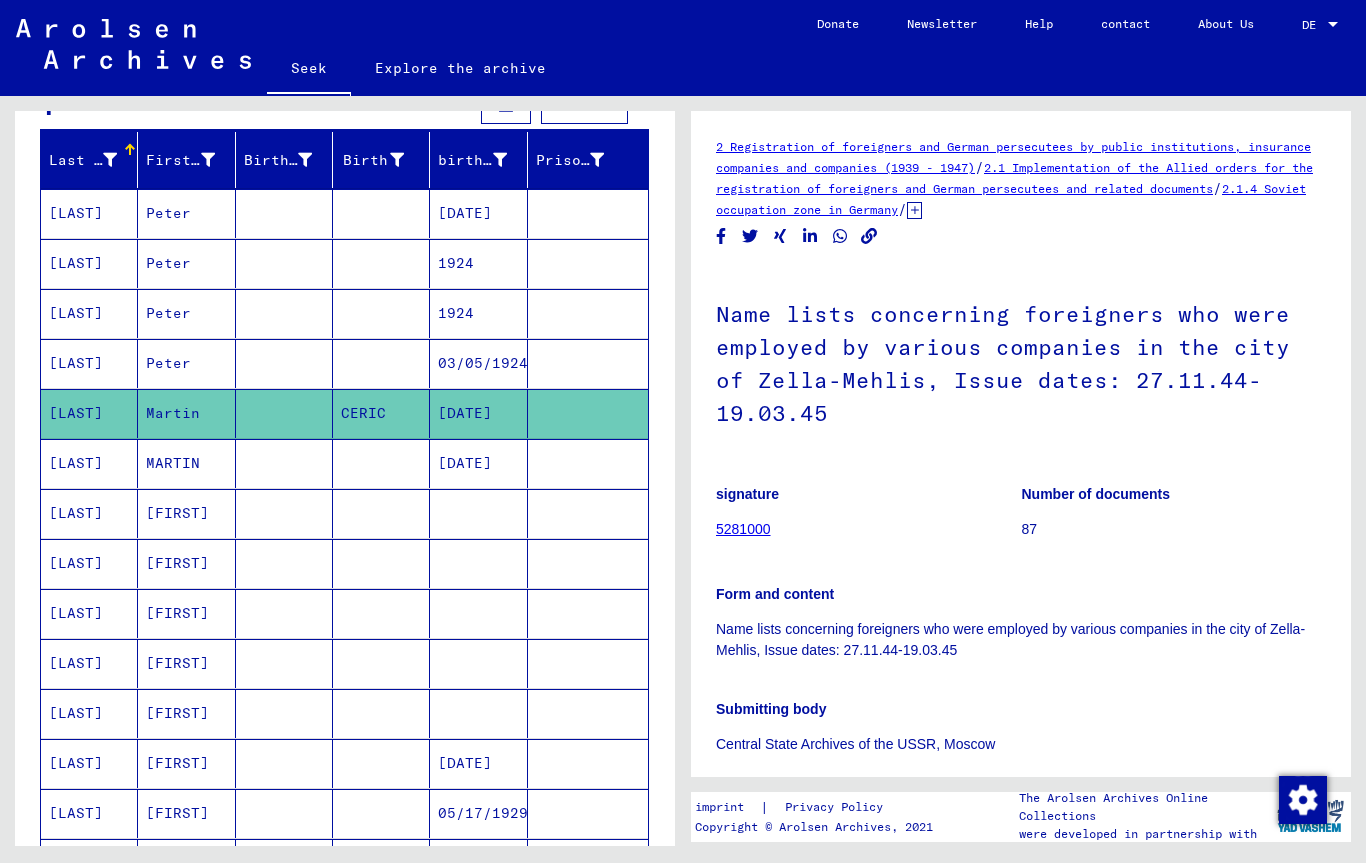 scroll, scrollTop: 0, scrollLeft: 0, axis: both 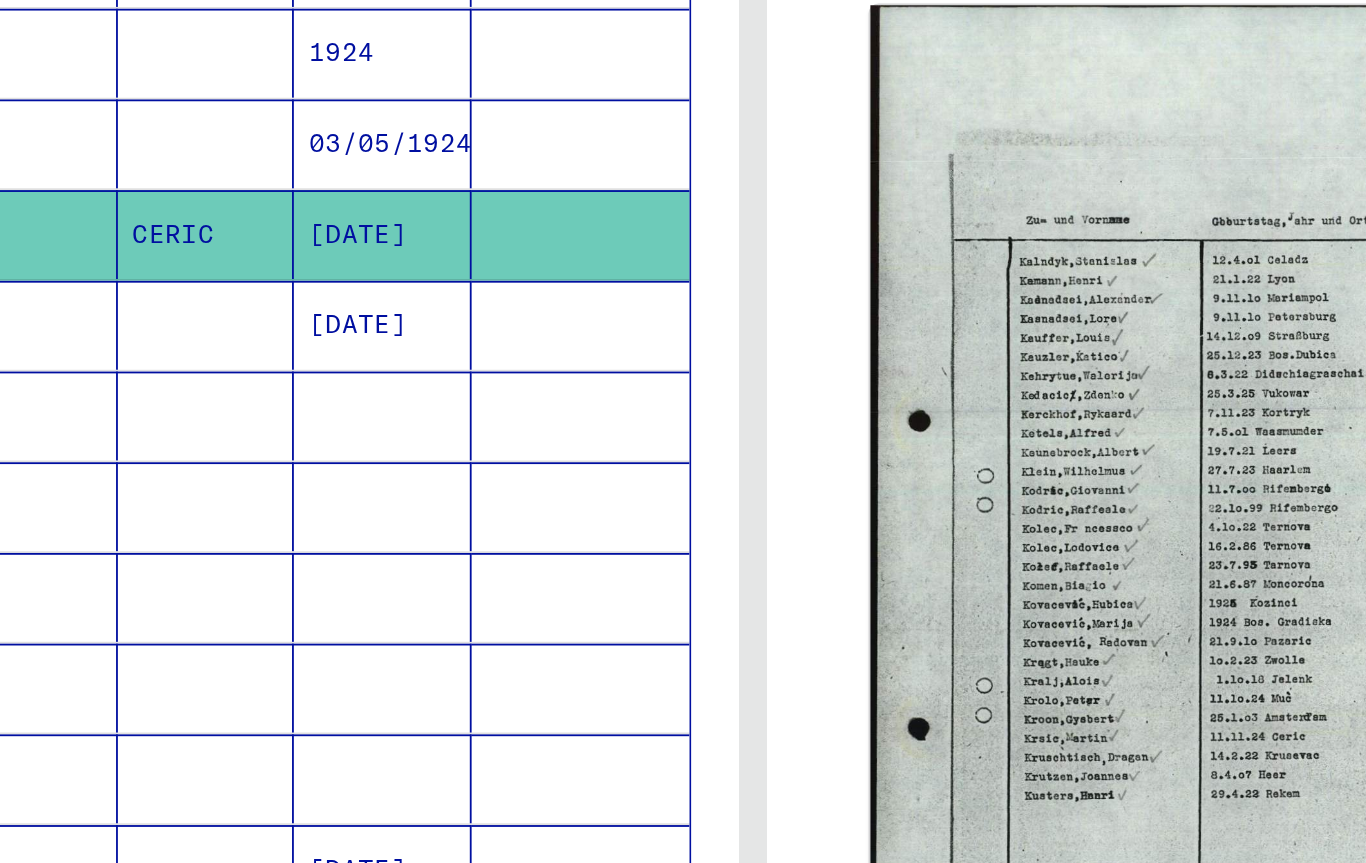 click on "[DATE]" at bounding box center [478, 513] 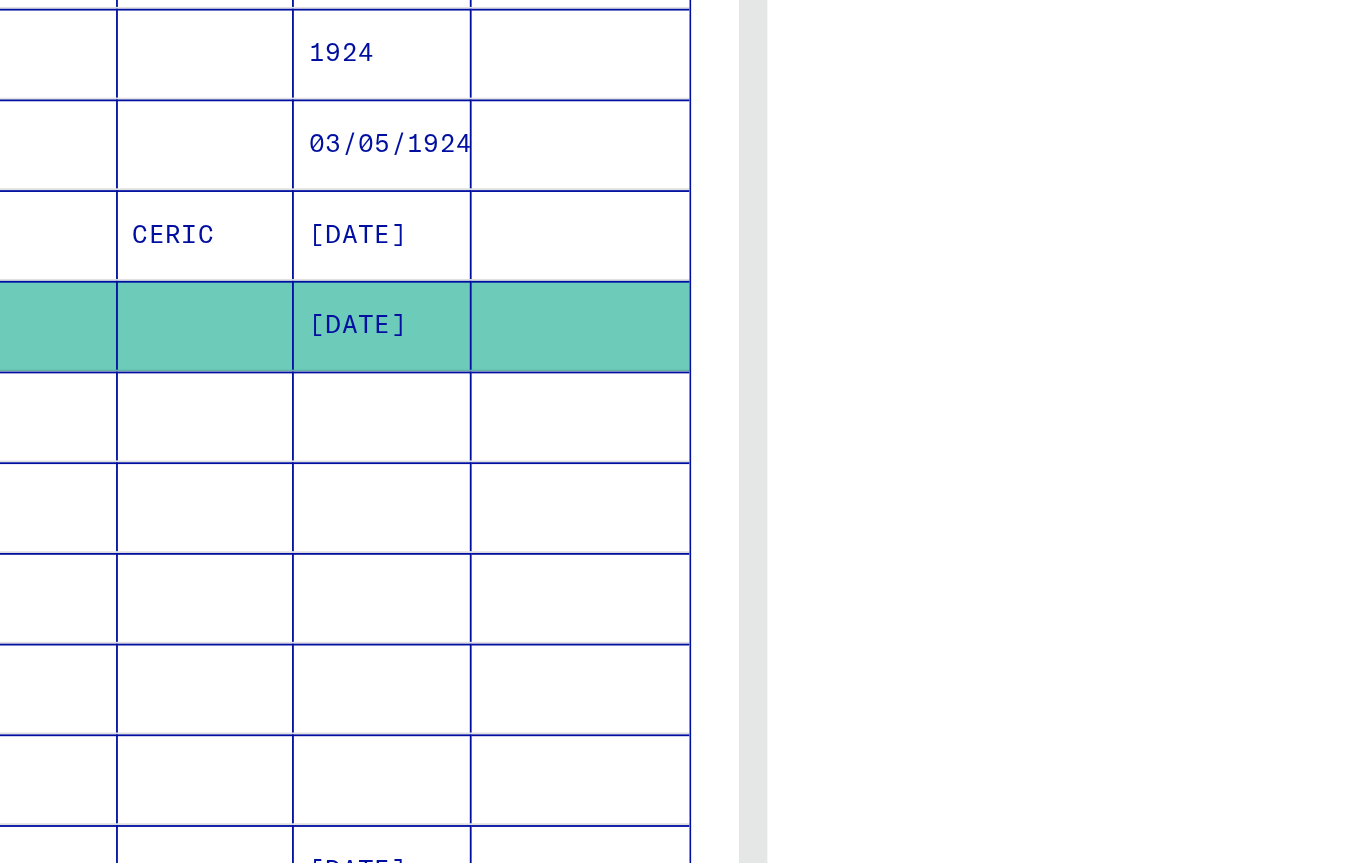 scroll, scrollTop: 0, scrollLeft: 0, axis: both 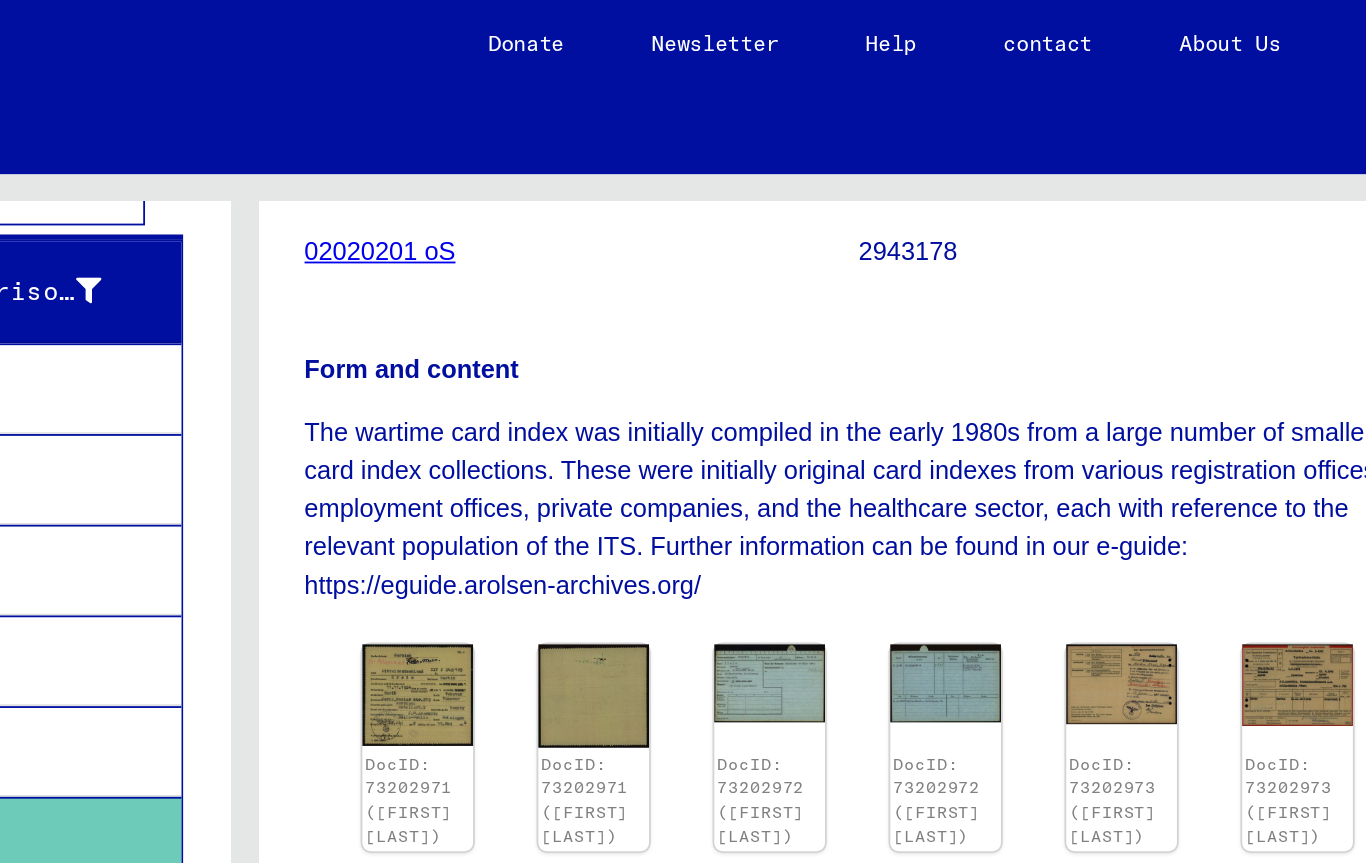 click 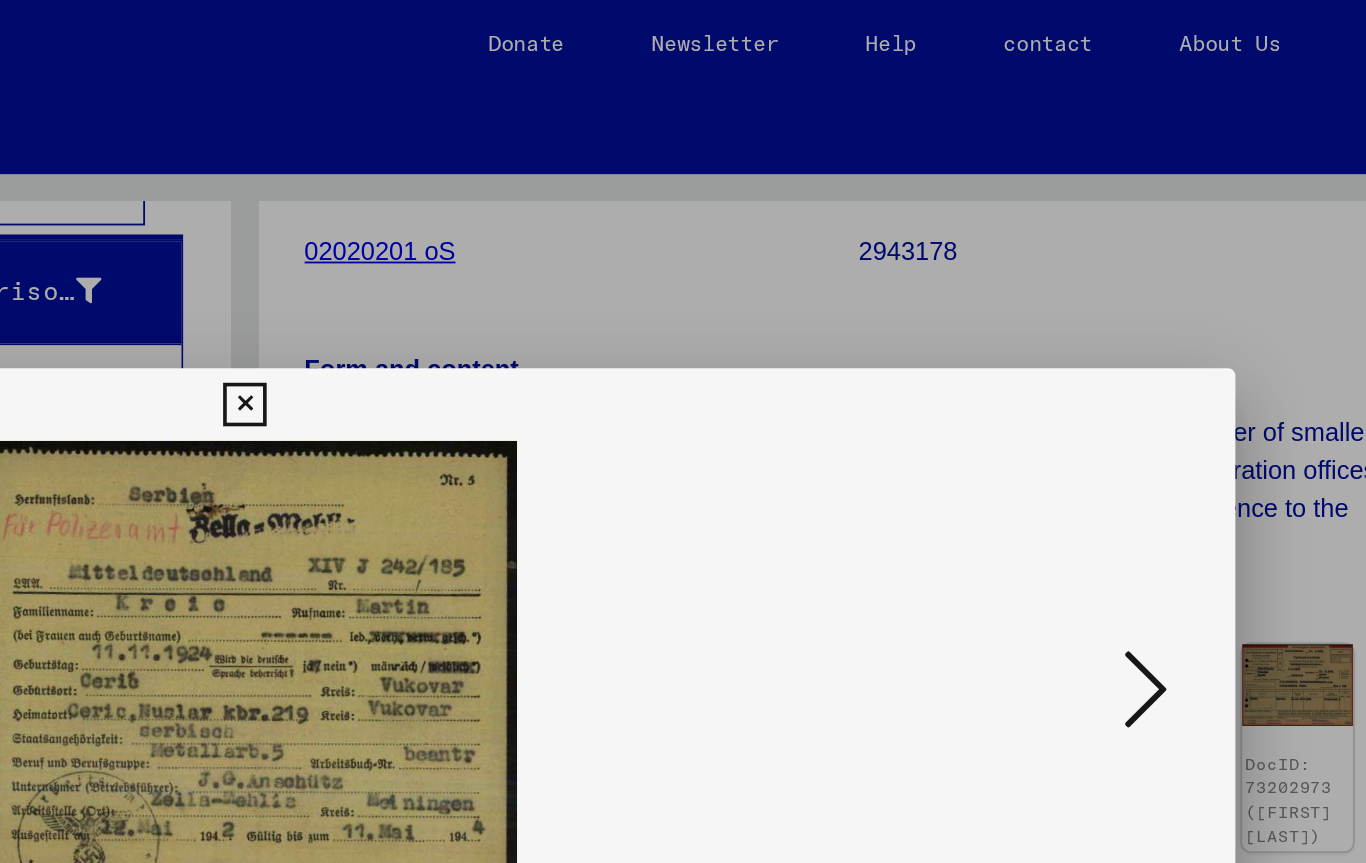 click at bounding box center (682, 223) 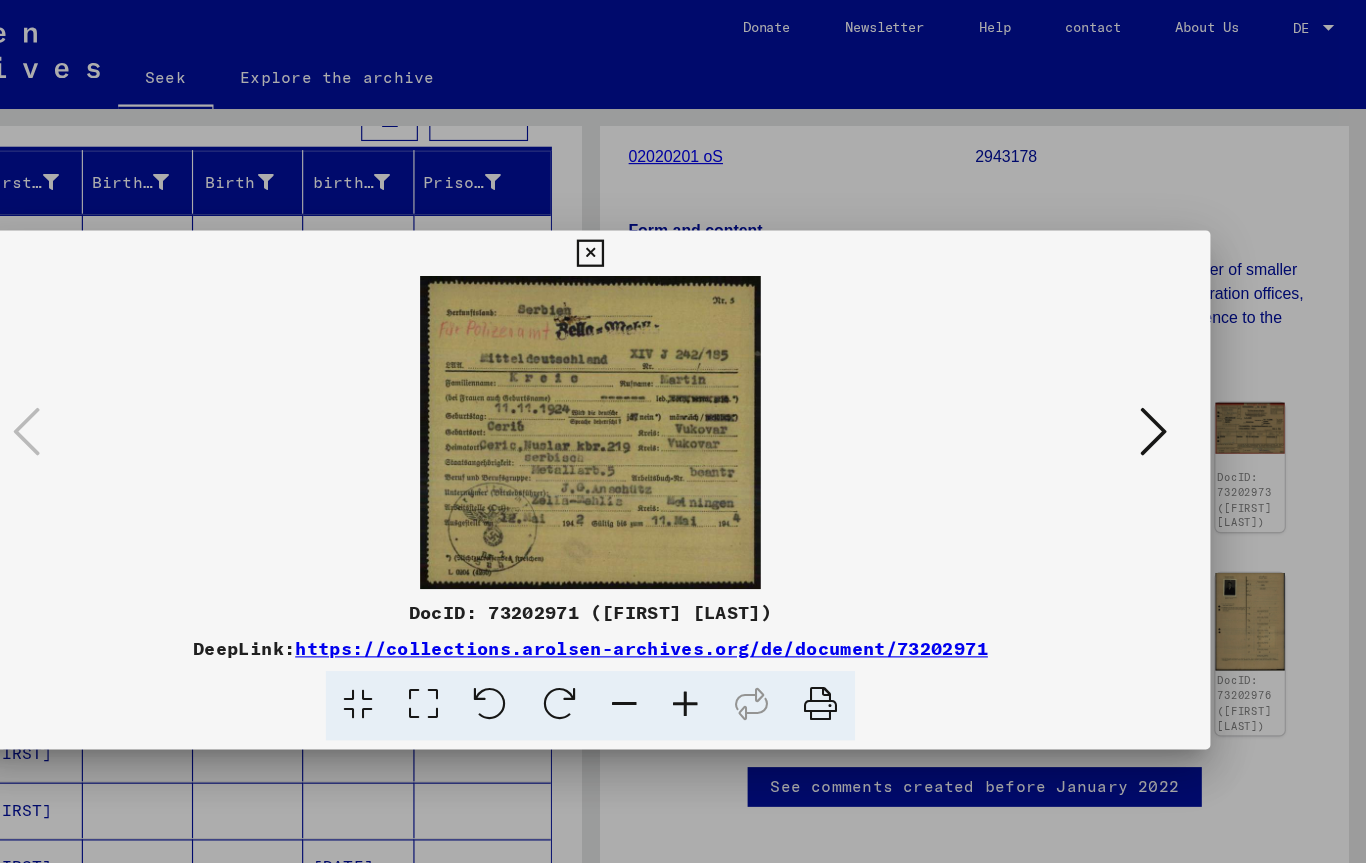 click at bounding box center [1179, 380] 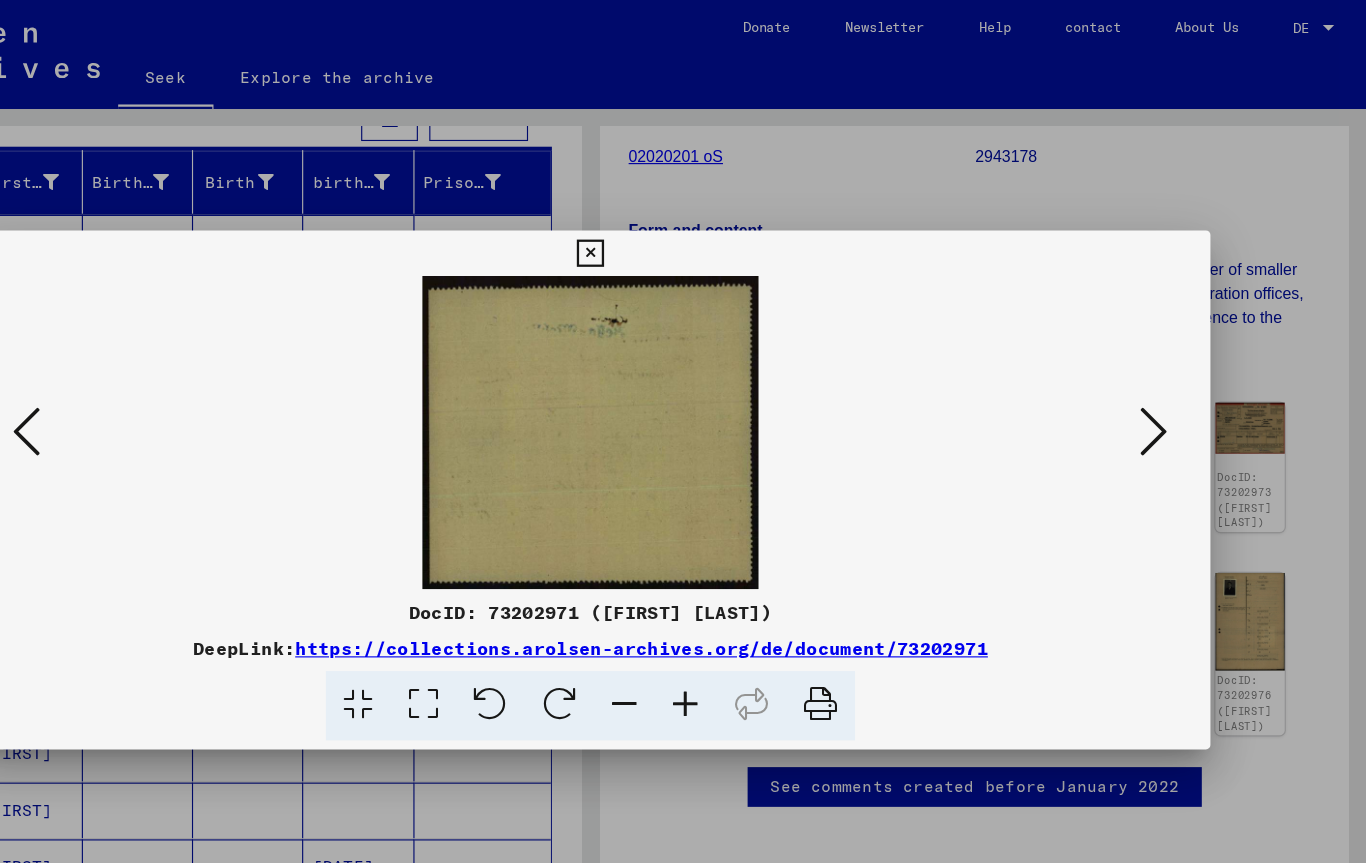 click at bounding box center (1179, 380) 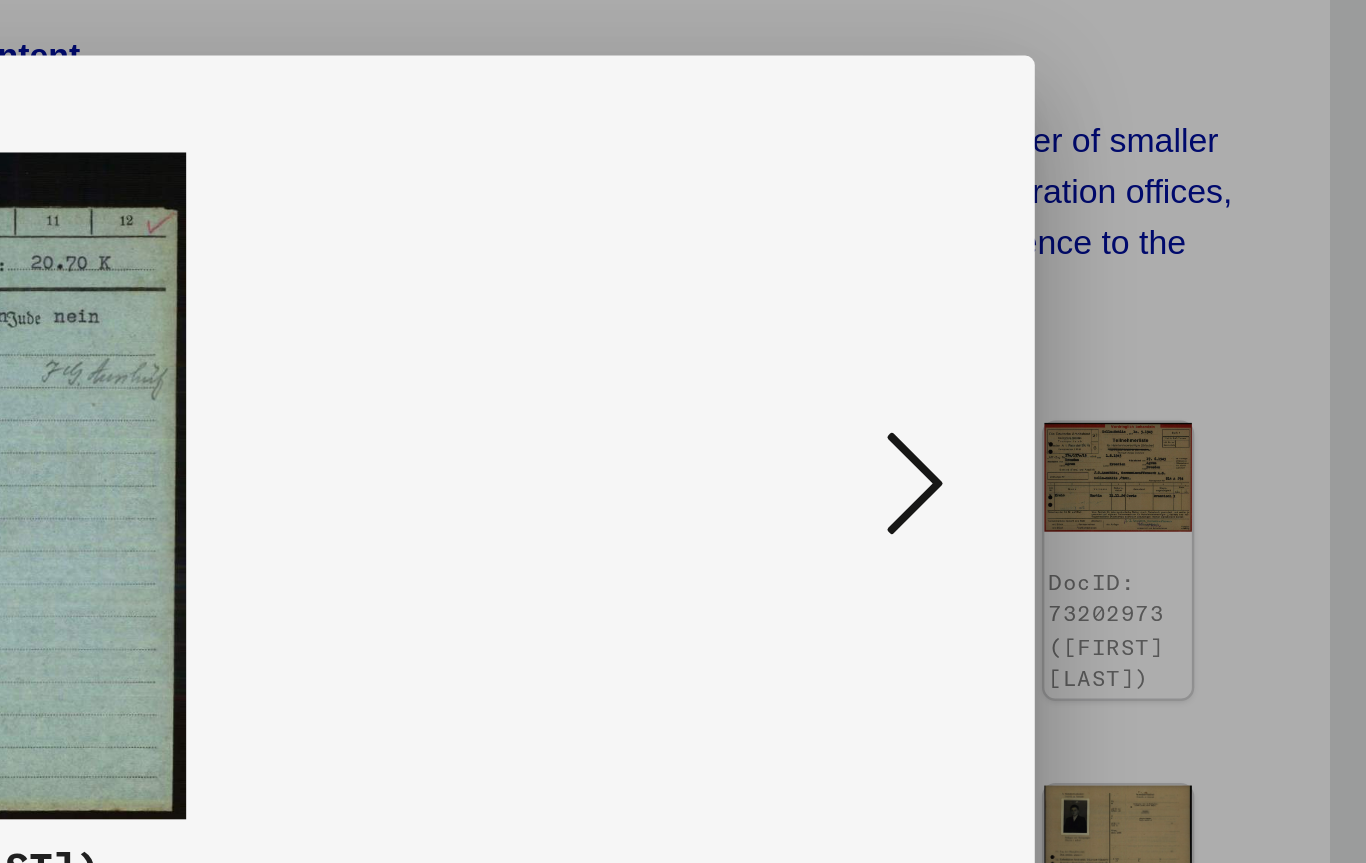 click at bounding box center [682, 223] 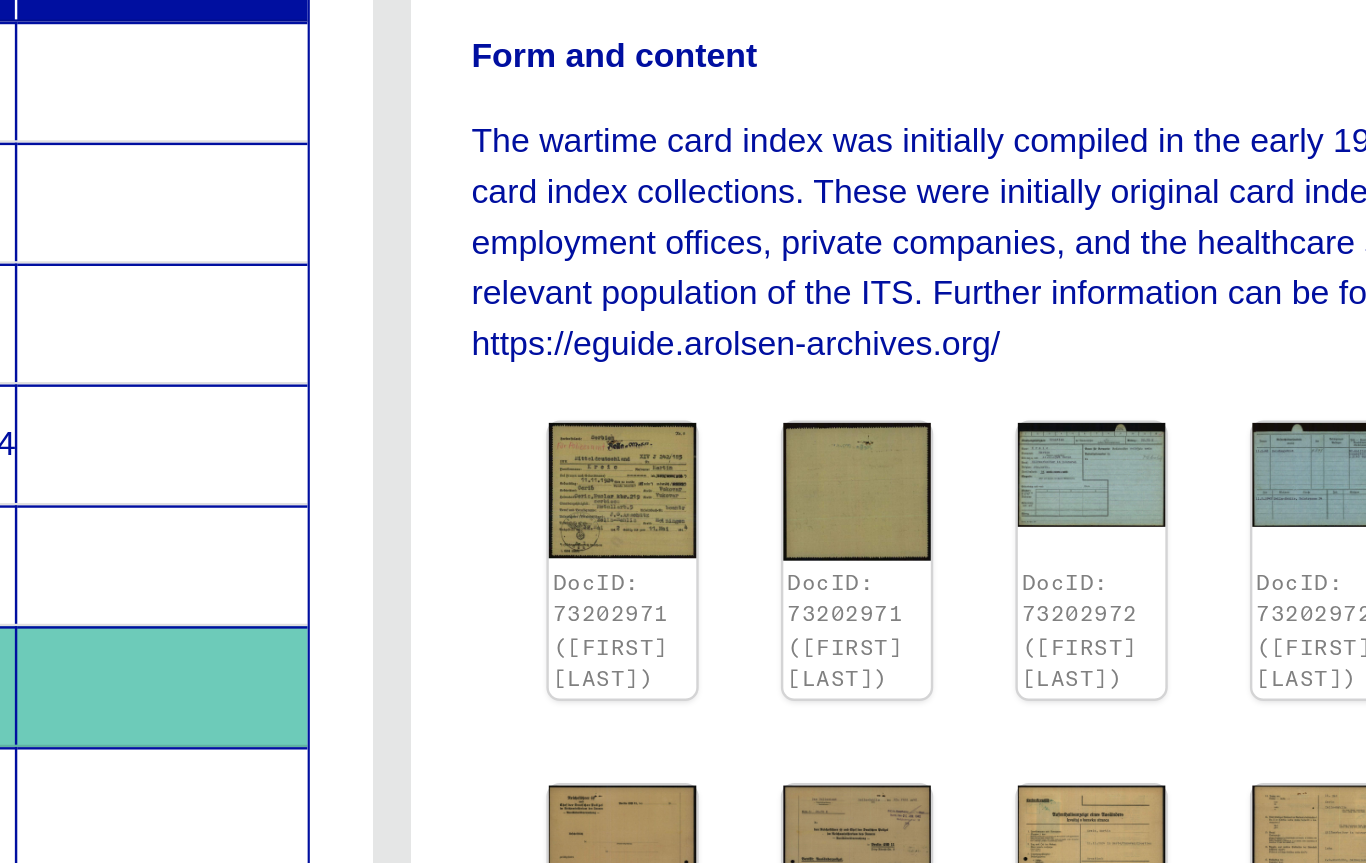click 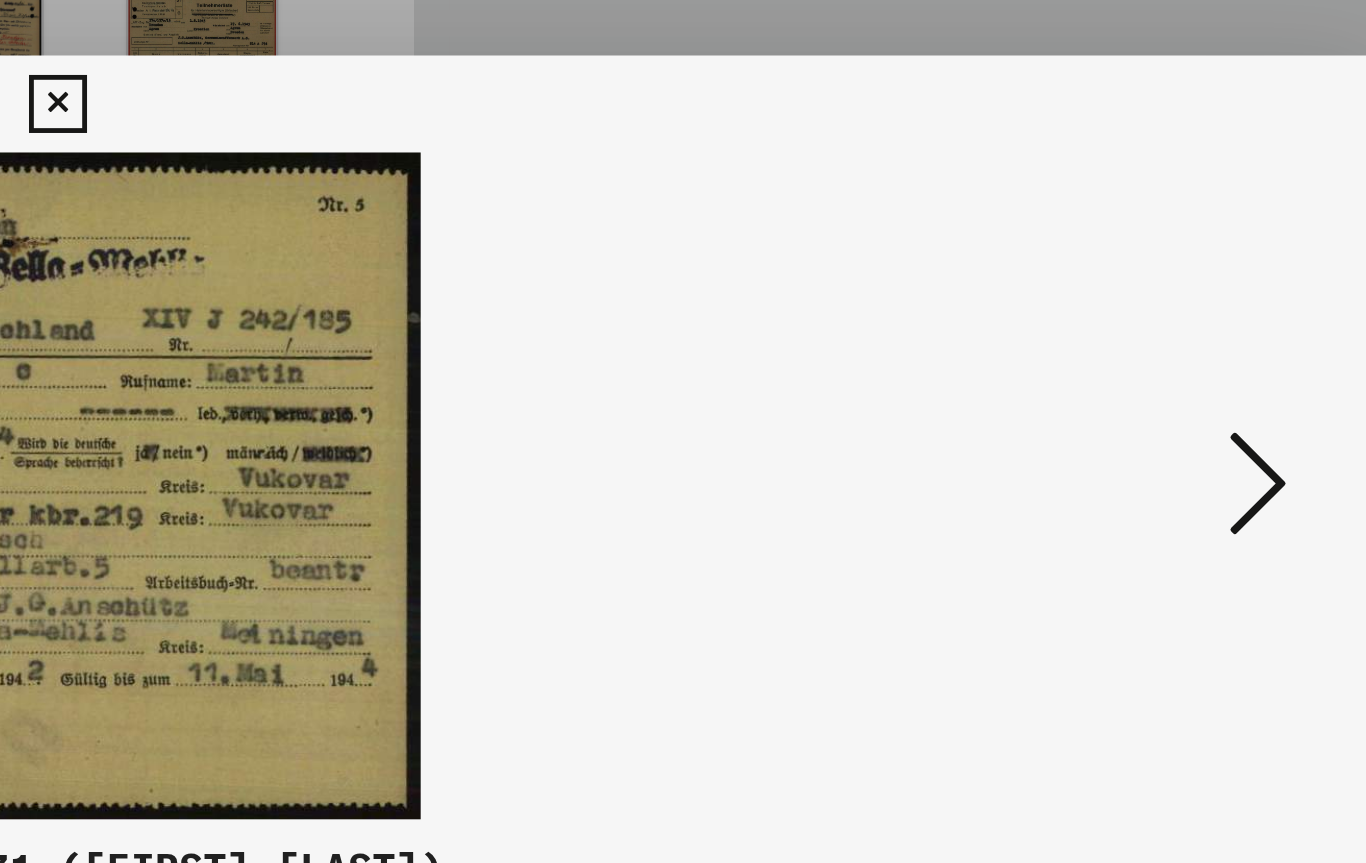 click at bounding box center [1179, 380] 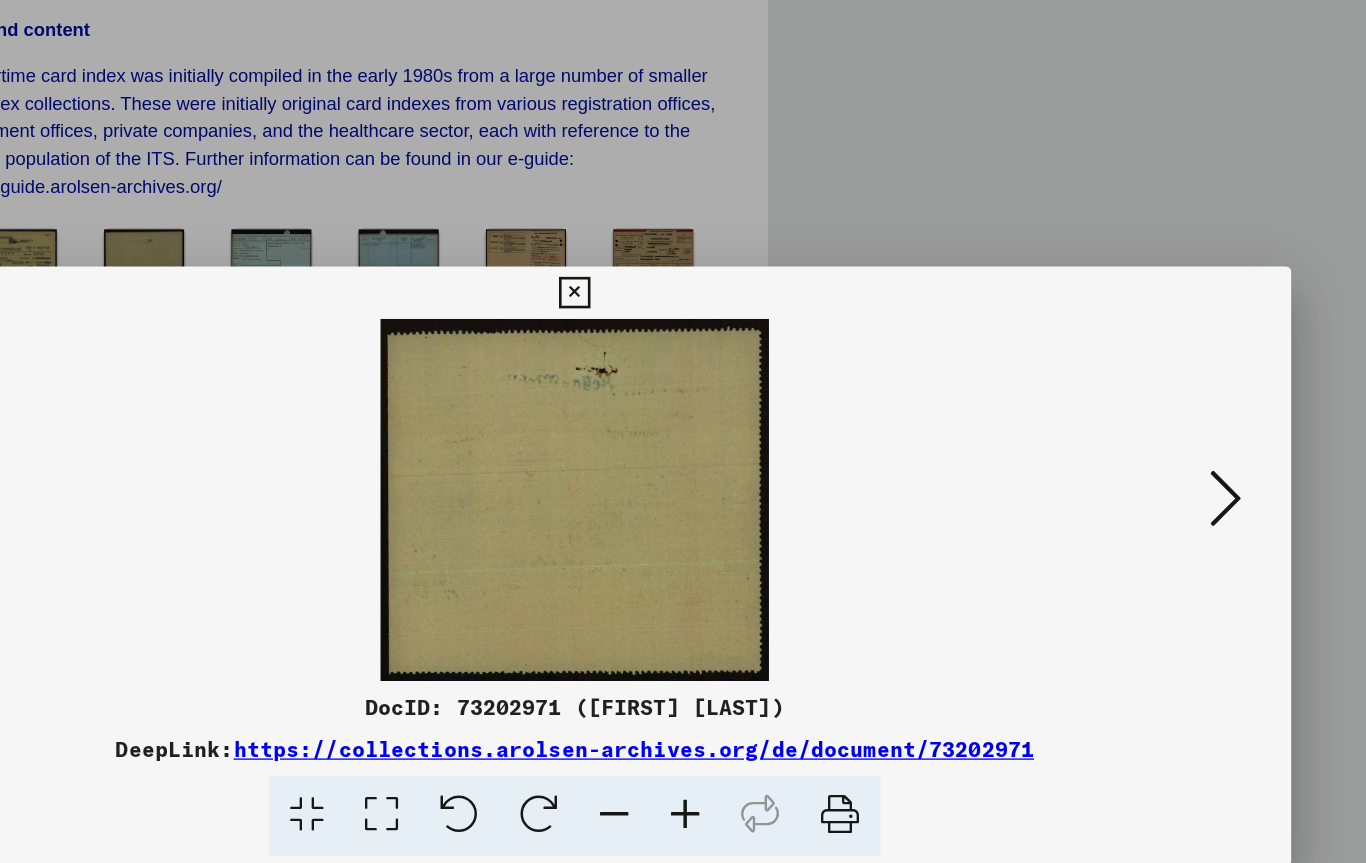 click at bounding box center [1179, 380] 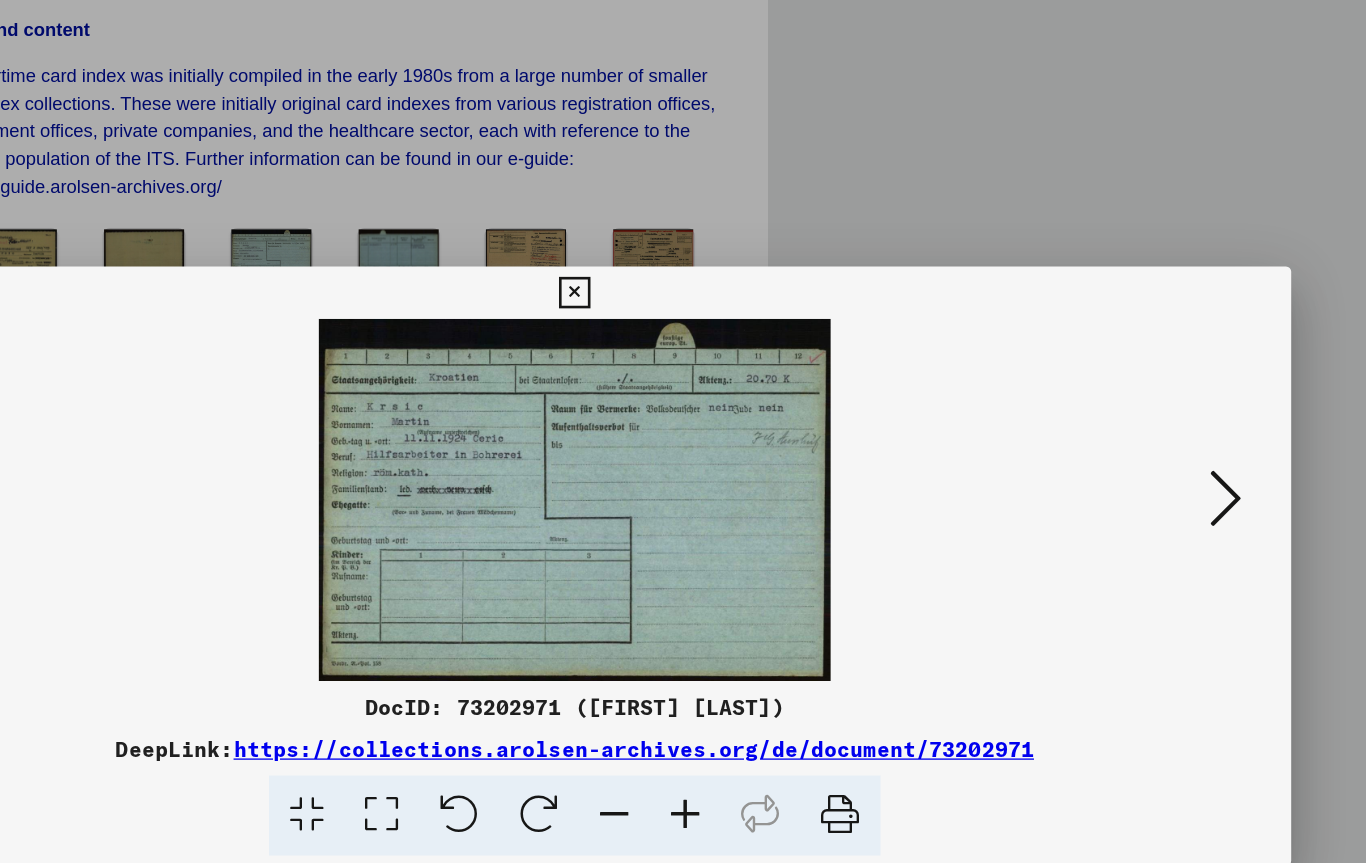 click at bounding box center (1179, 380) 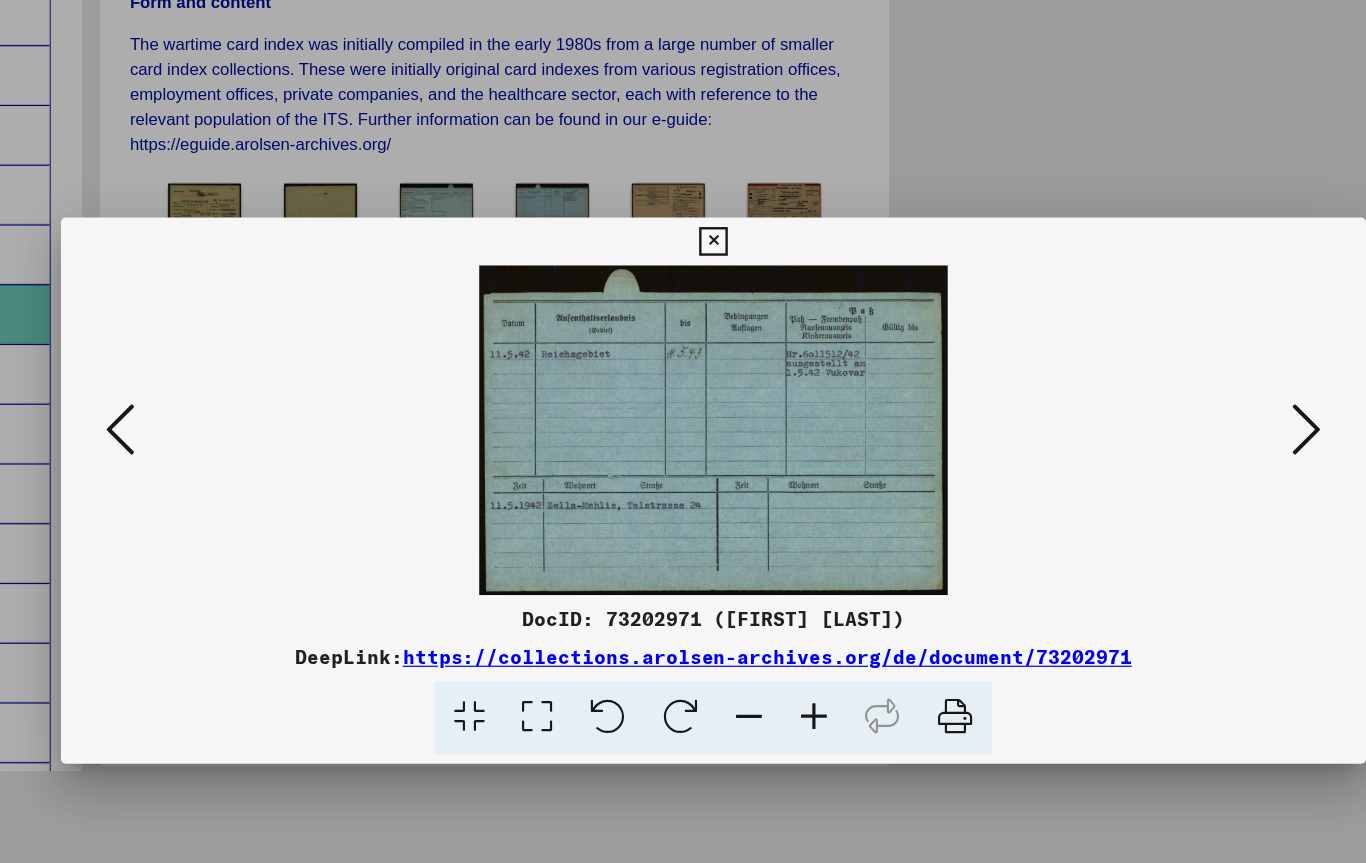 click at bounding box center (1179, 380) 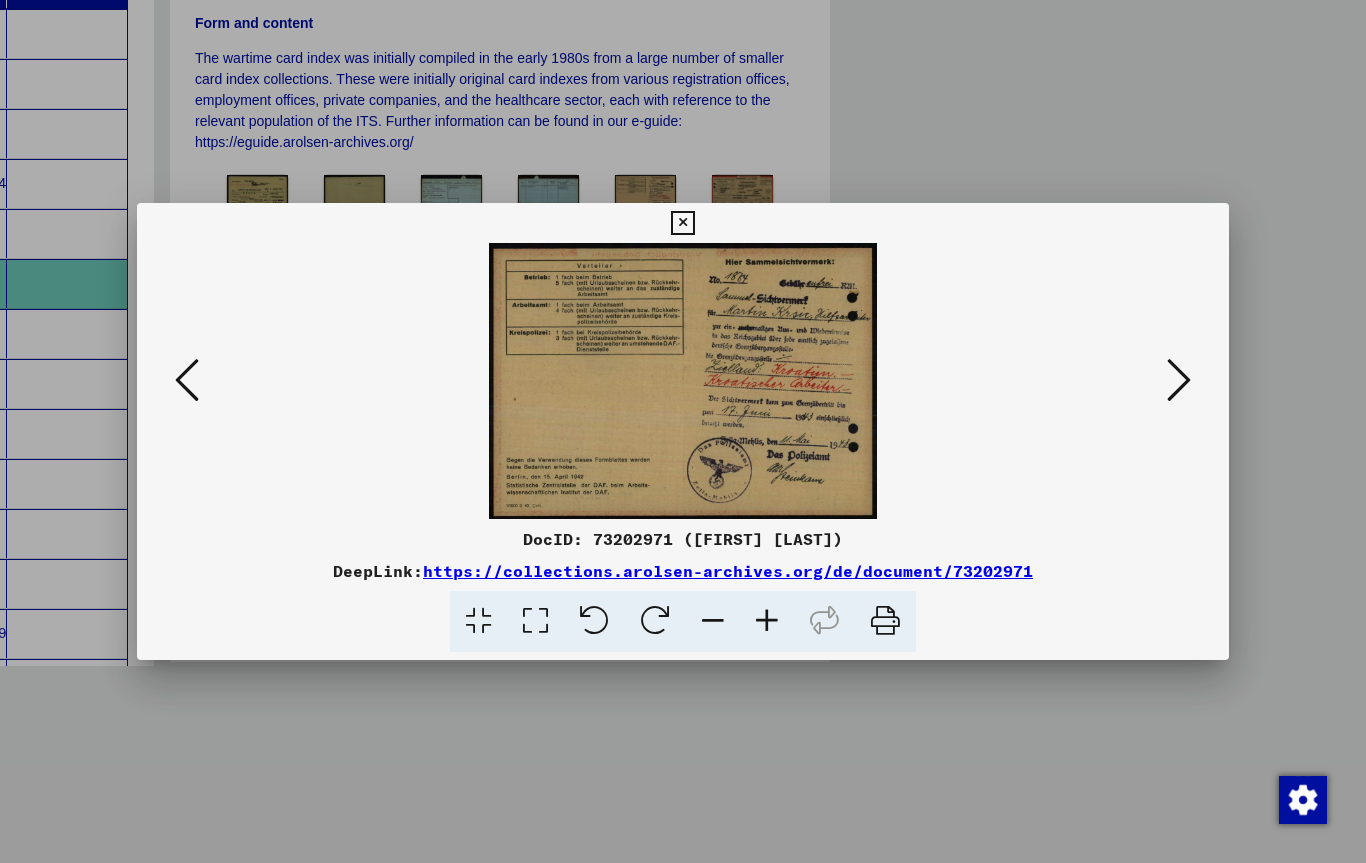 click at bounding box center (1179, 380) 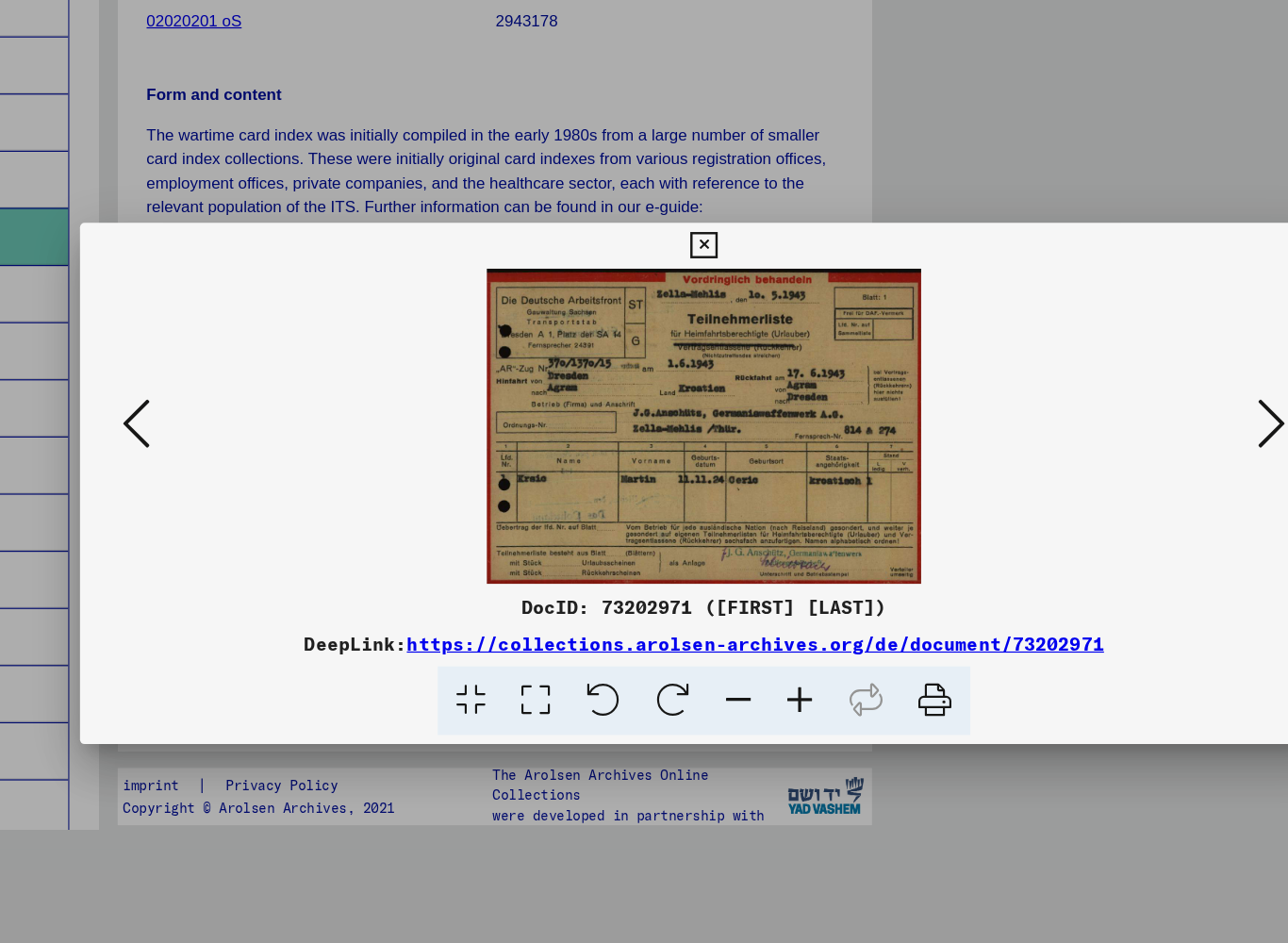 click at bounding box center [1112, 422] 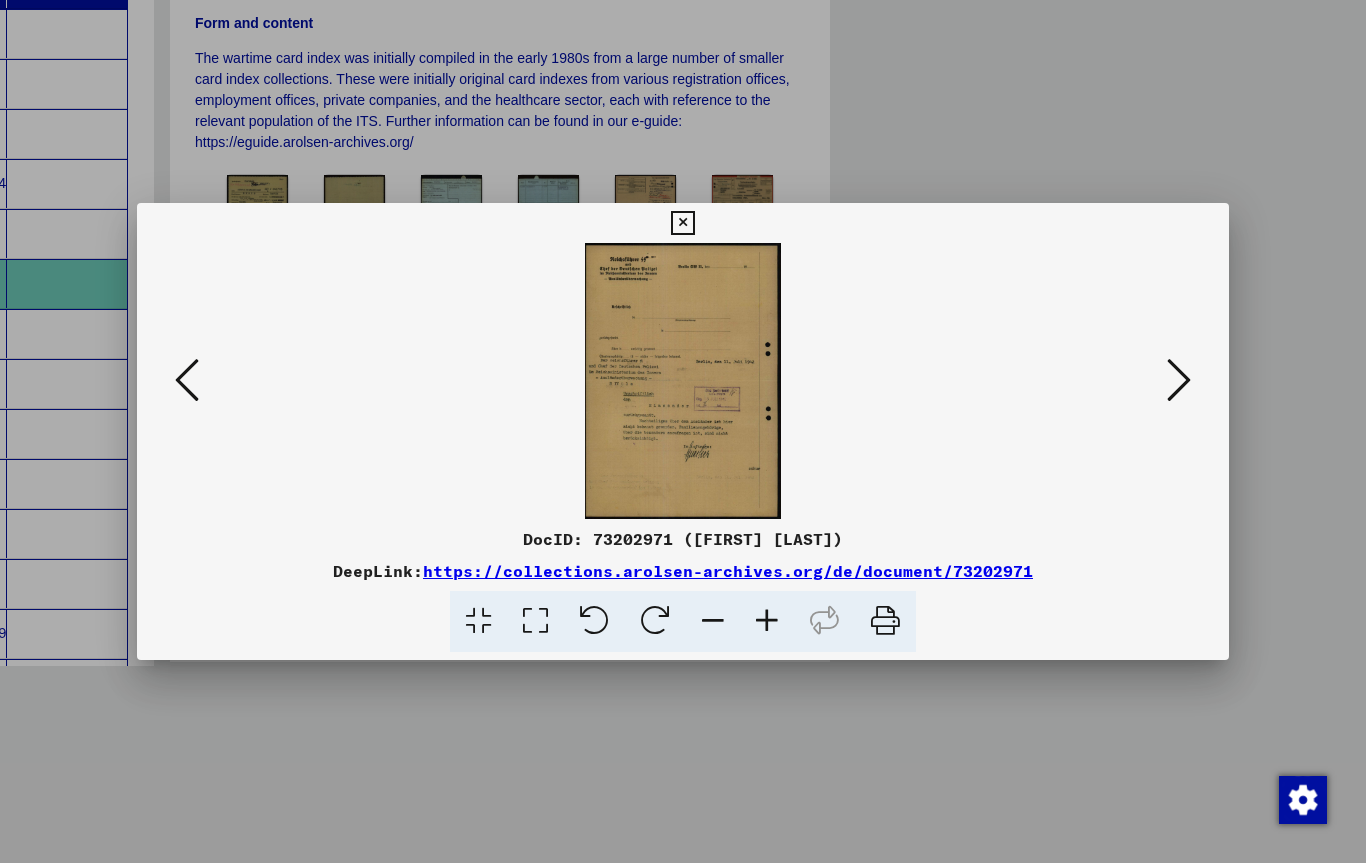 click at bounding box center [1179, 380] 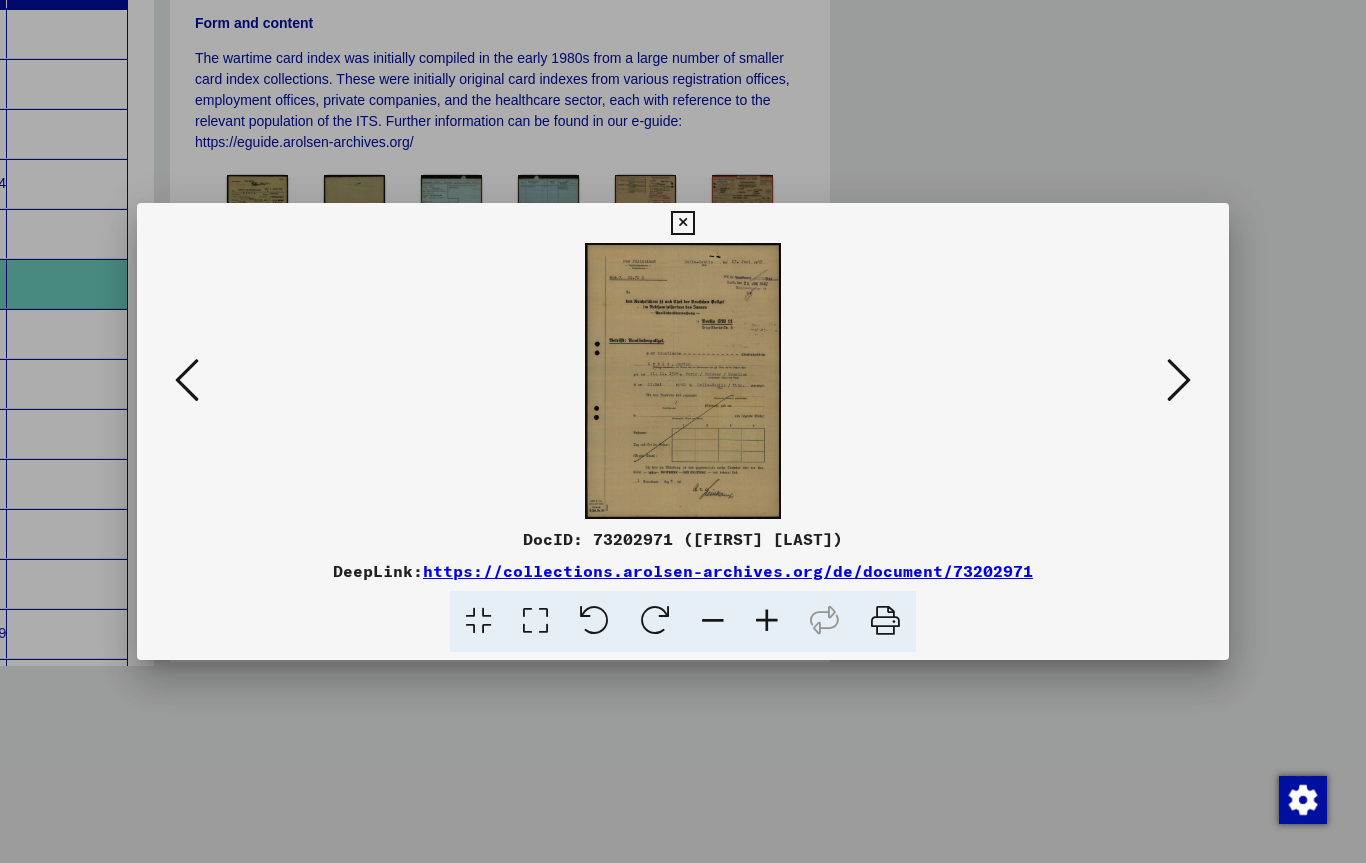 click at bounding box center (1179, 380) 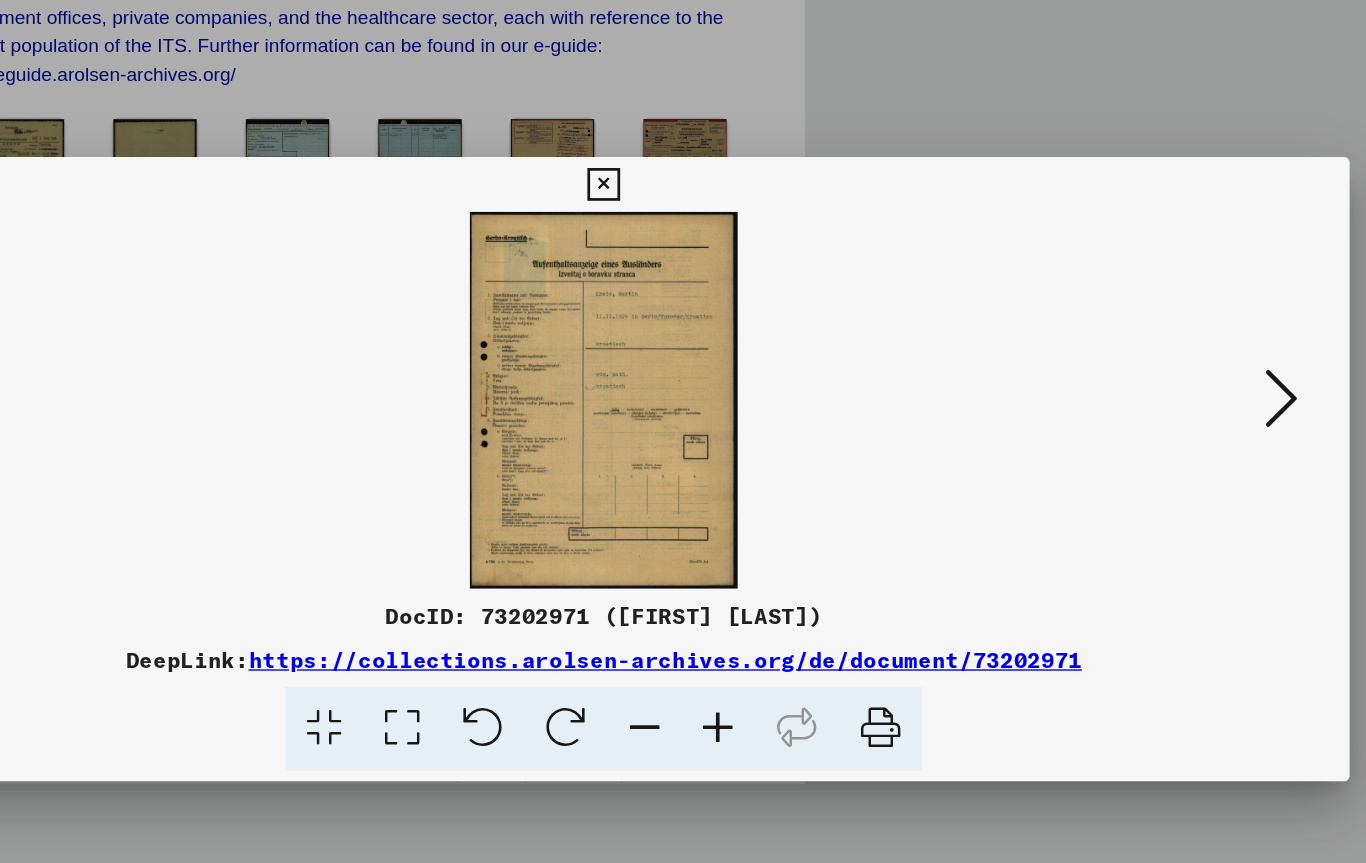 click at bounding box center [1179, 380] 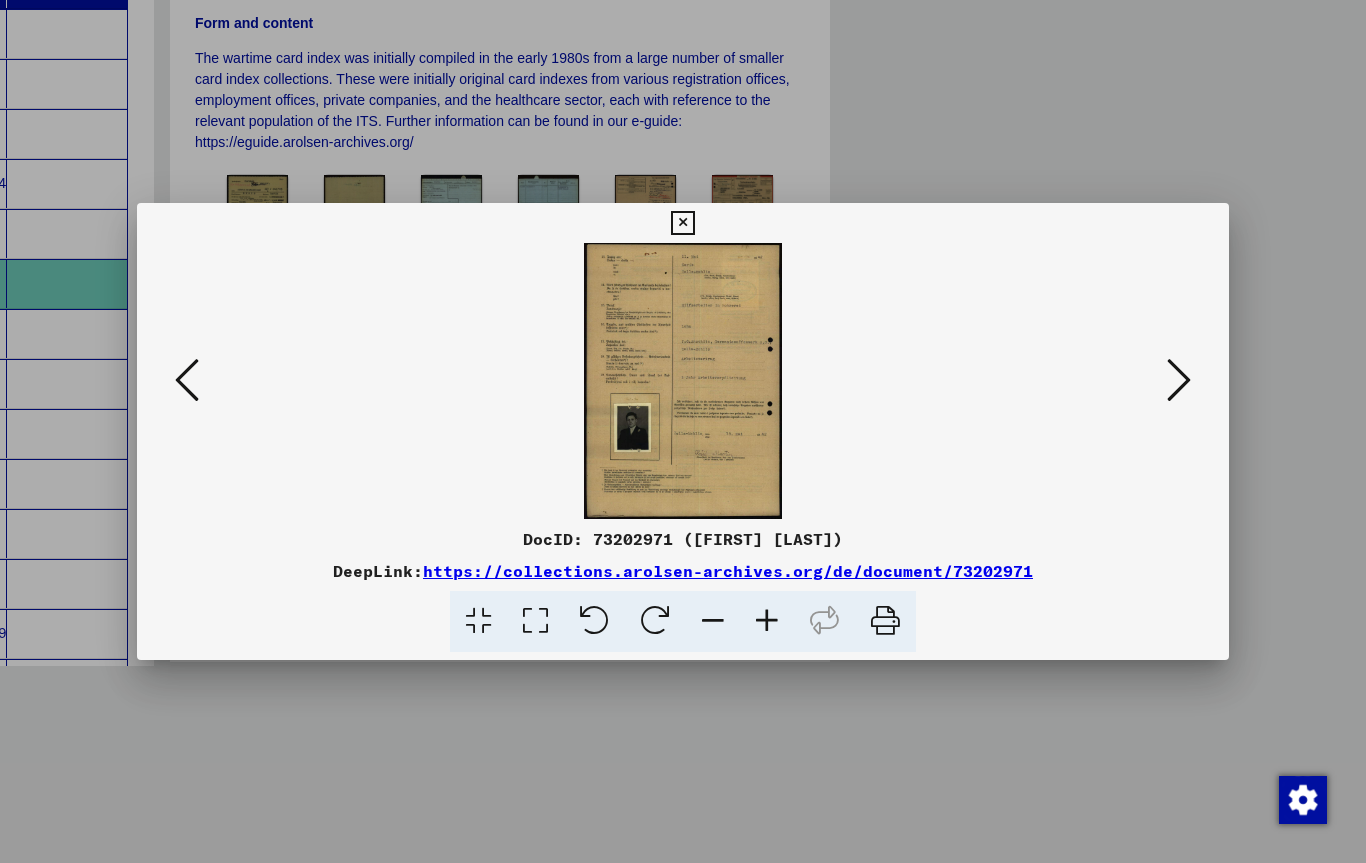 click at bounding box center [1179, 380] 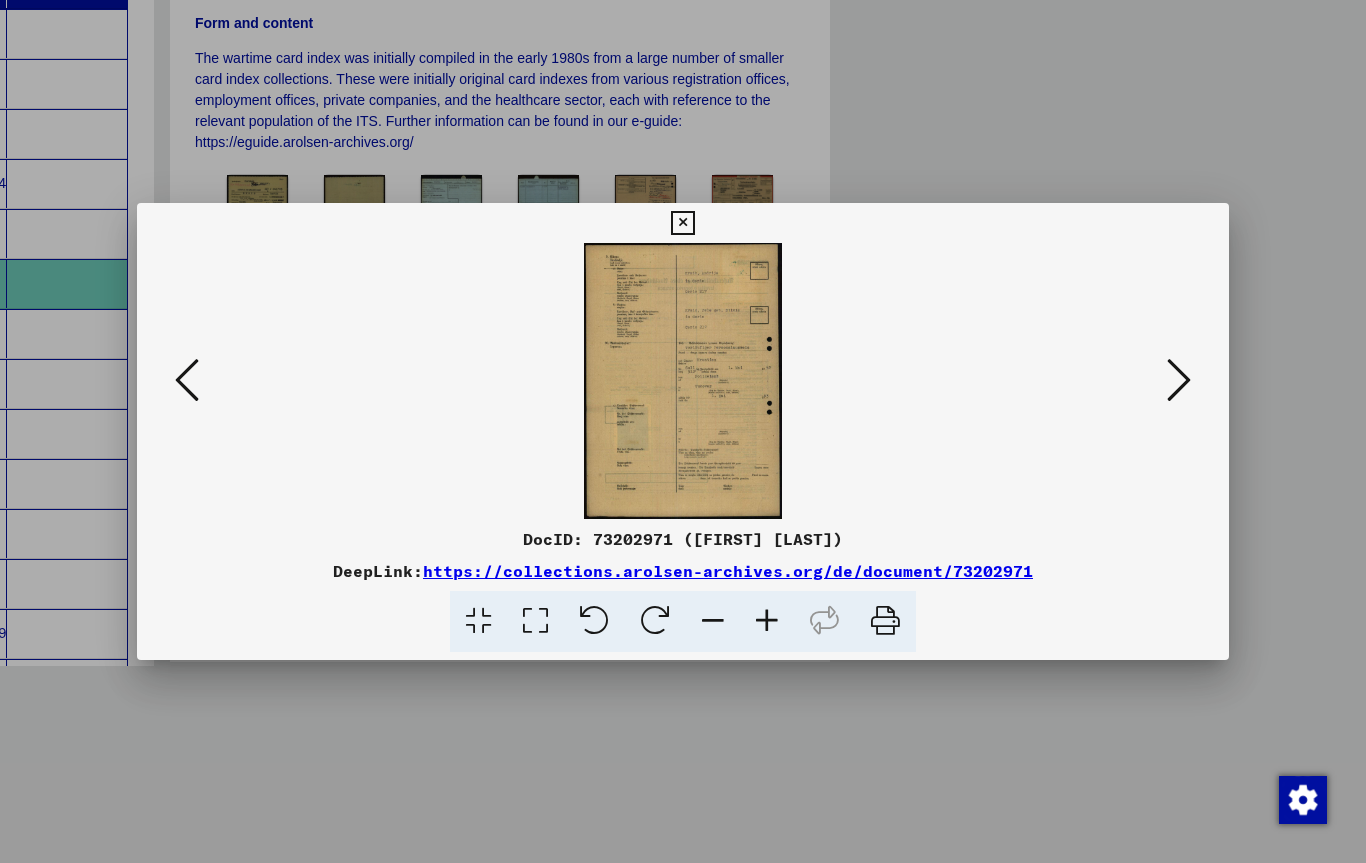 click at bounding box center [1179, 380] 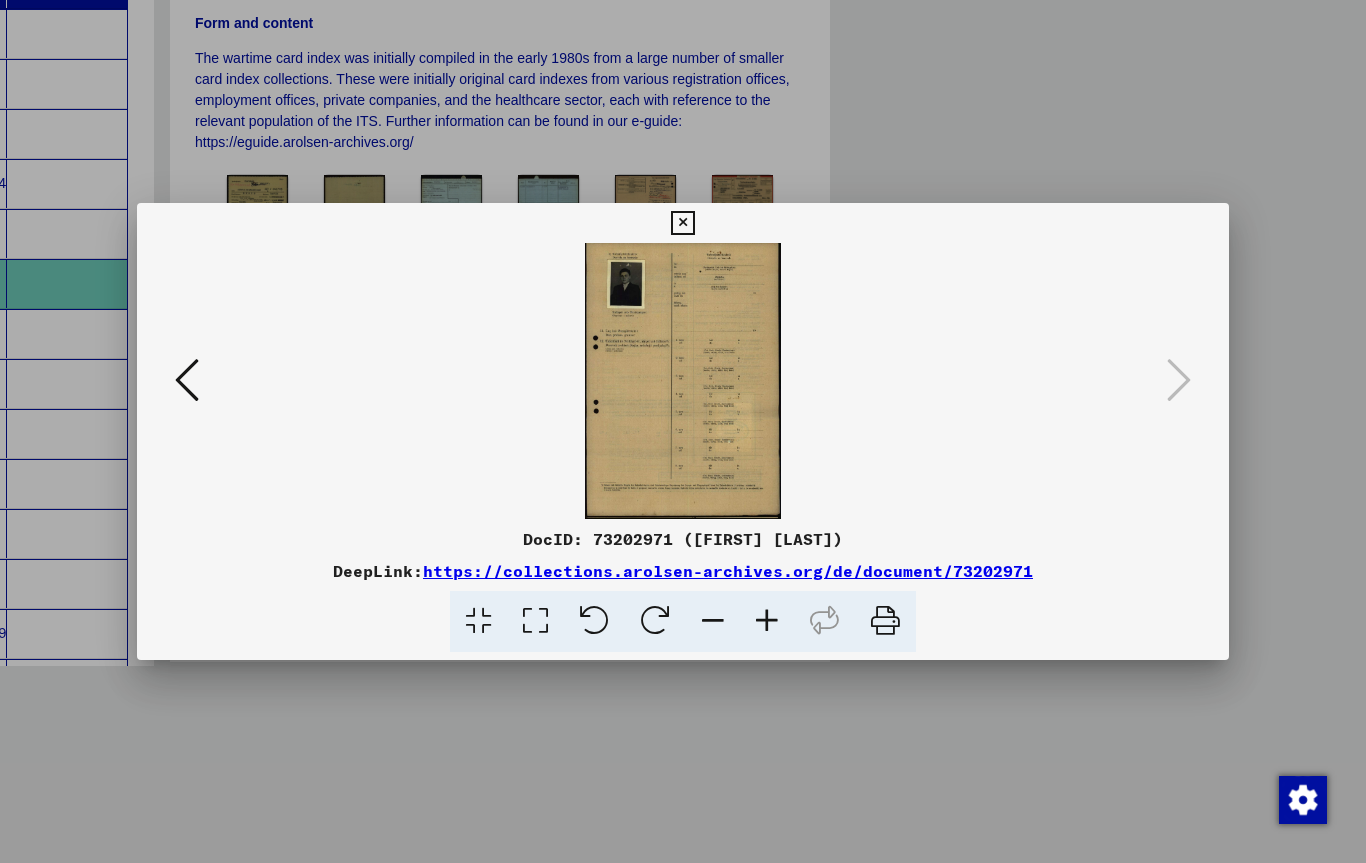 click at bounding box center [683, 381] 